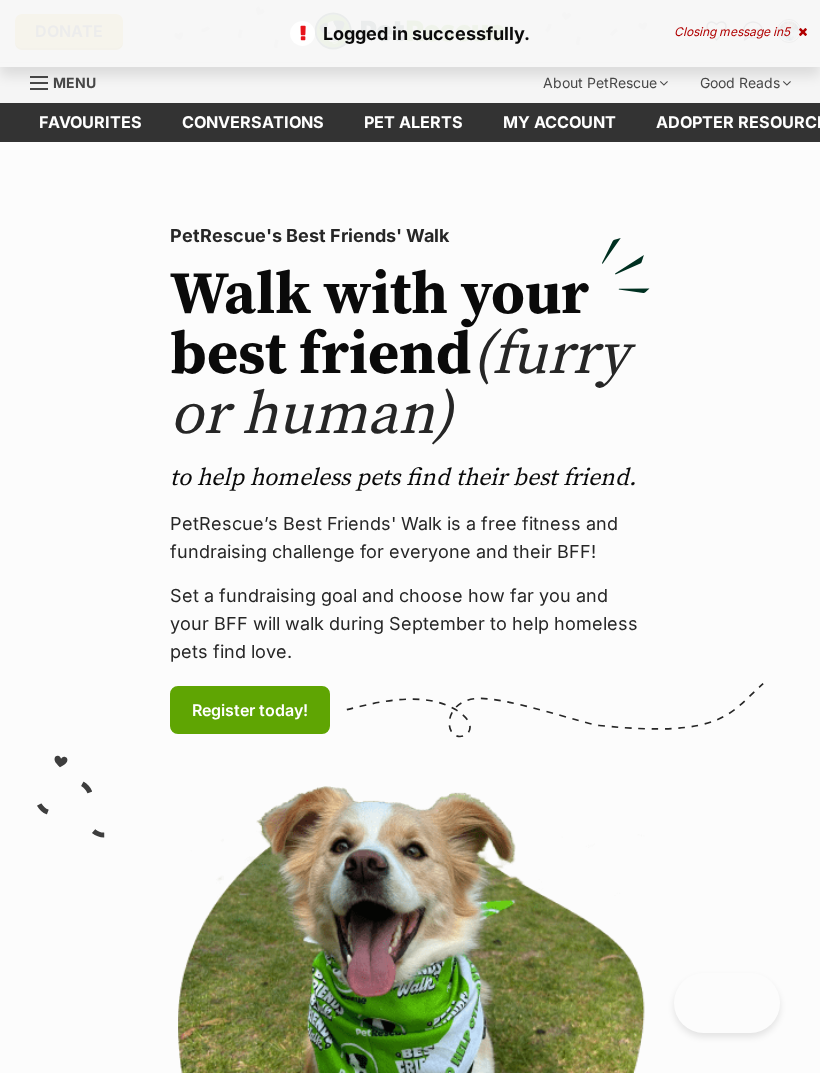 scroll, scrollTop: 0, scrollLeft: 0, axis: both 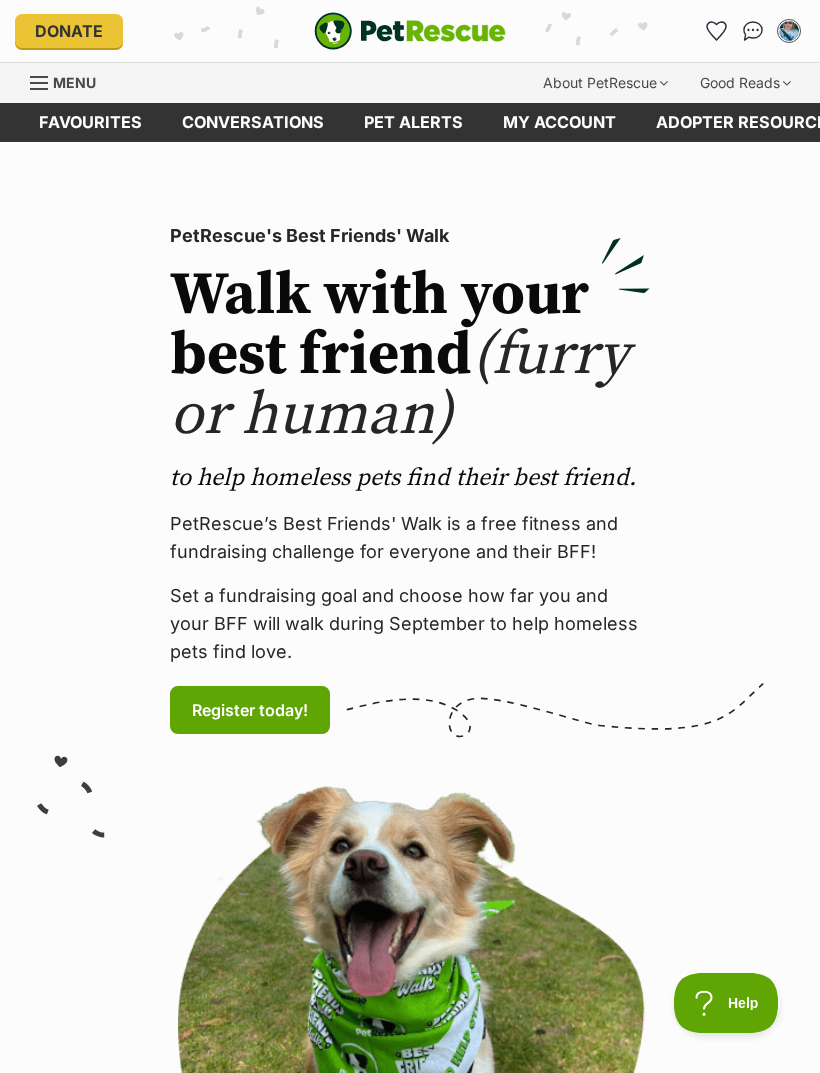 click on "My account
Nicole Powell
Edit profile
Log out
Pet alerts
Pet alert matches
Account settings
Change password" at bounding box center [673, 31] 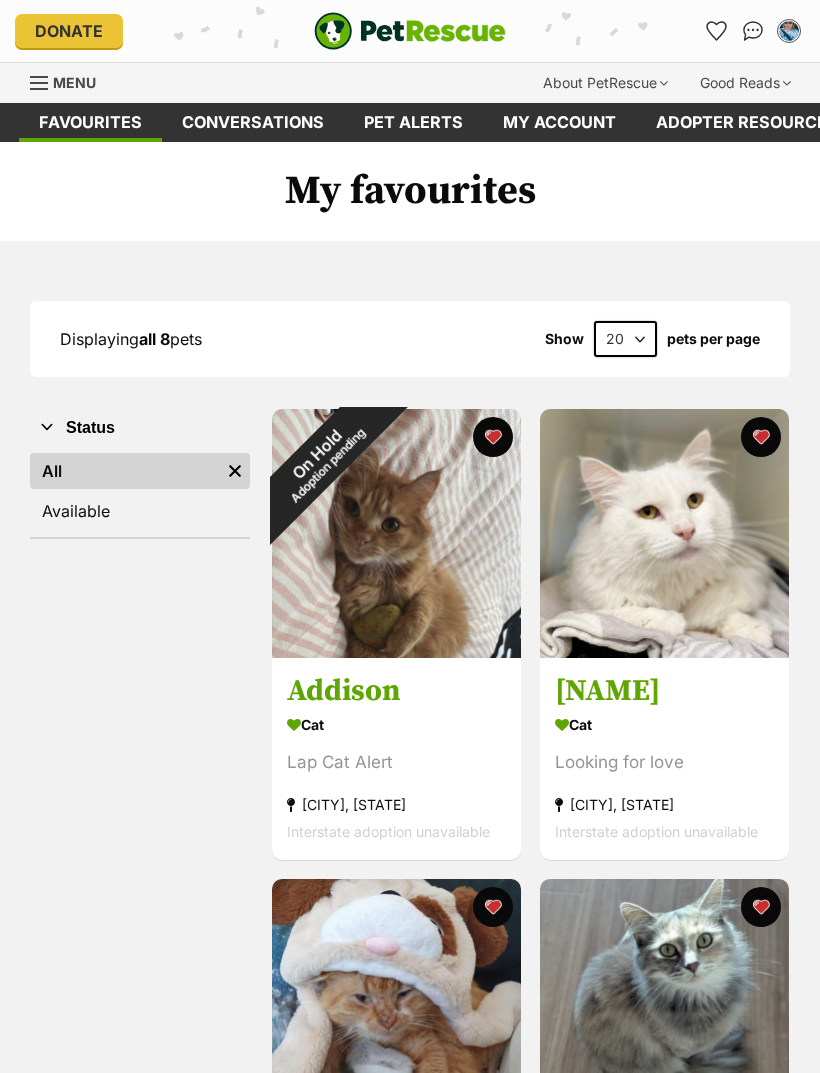 scroll, scrollTop: 0, scrollLeft: 0, axis: both 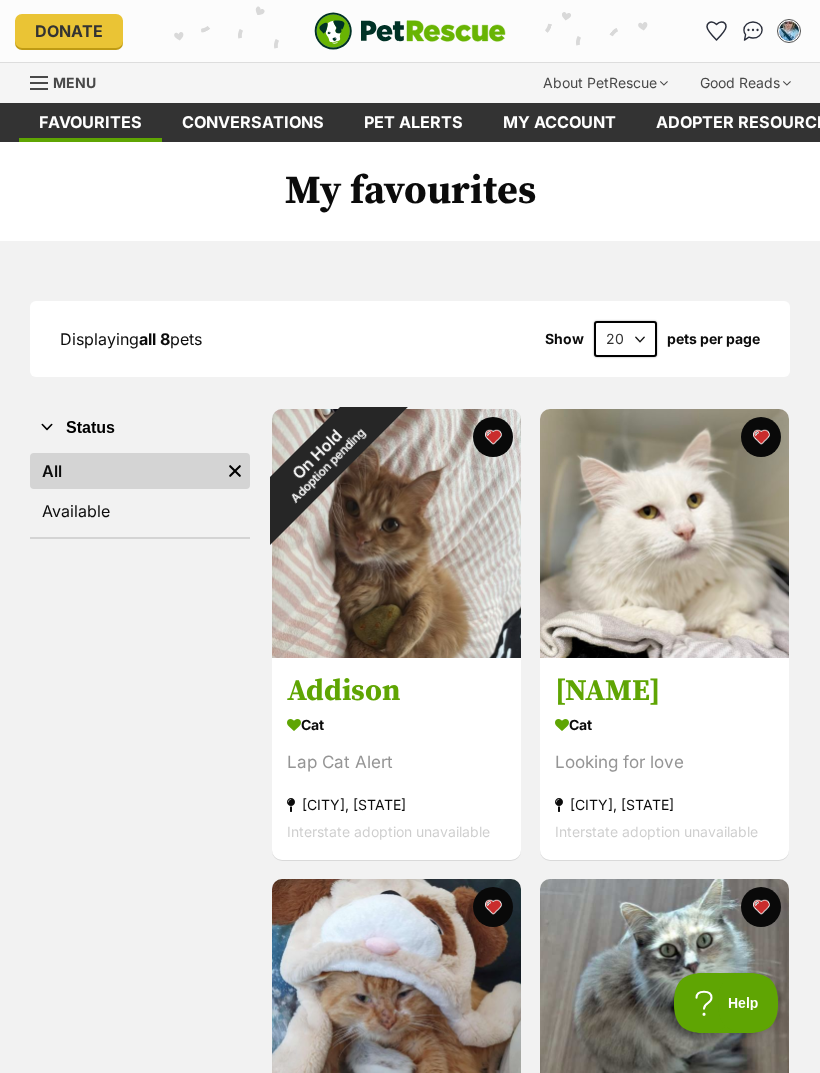 click on "Menu" at bounding box center [70, 81] 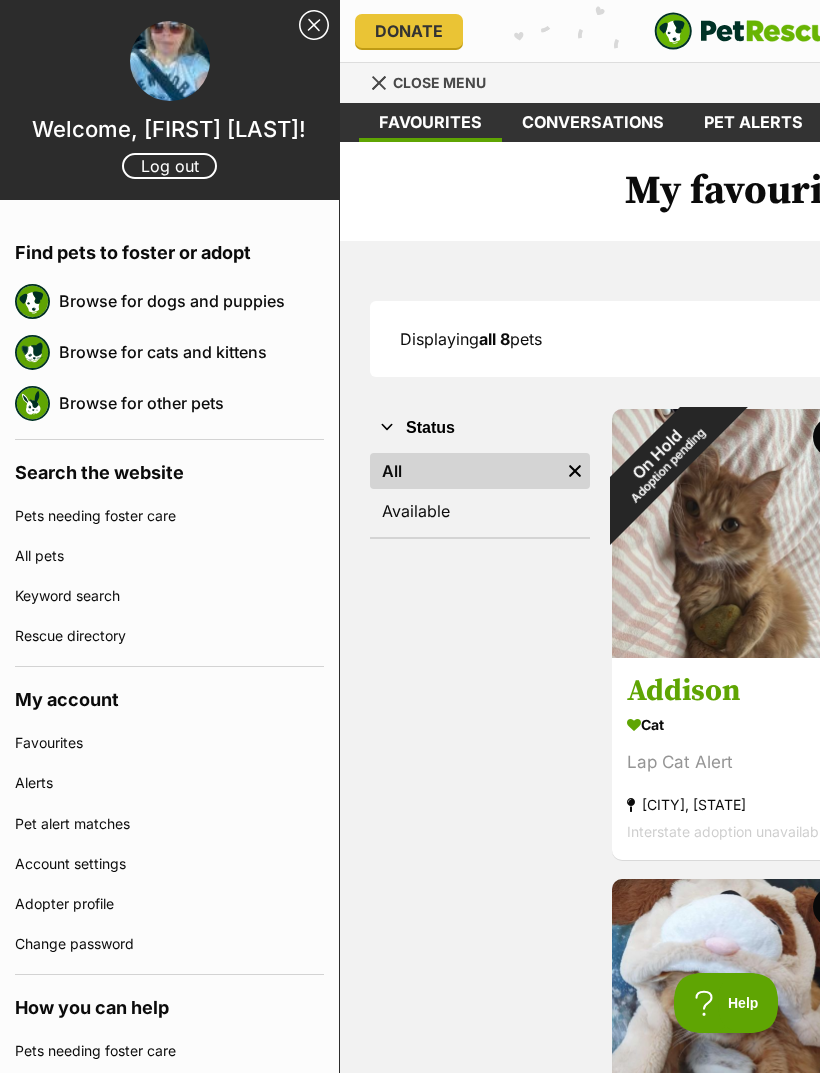 click on "Browse for cats and kittens" at bounding box center (191, 352) 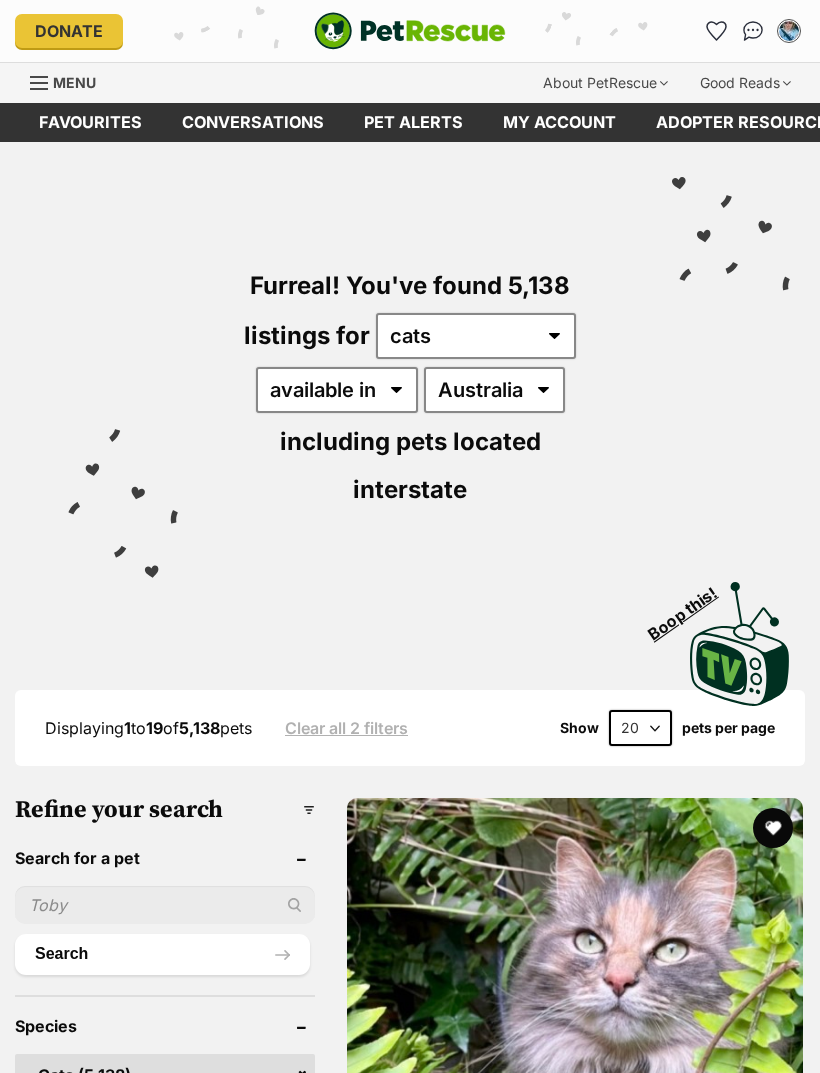 scroll, scrollTop: 0, scrollLeft: 0, axis: both 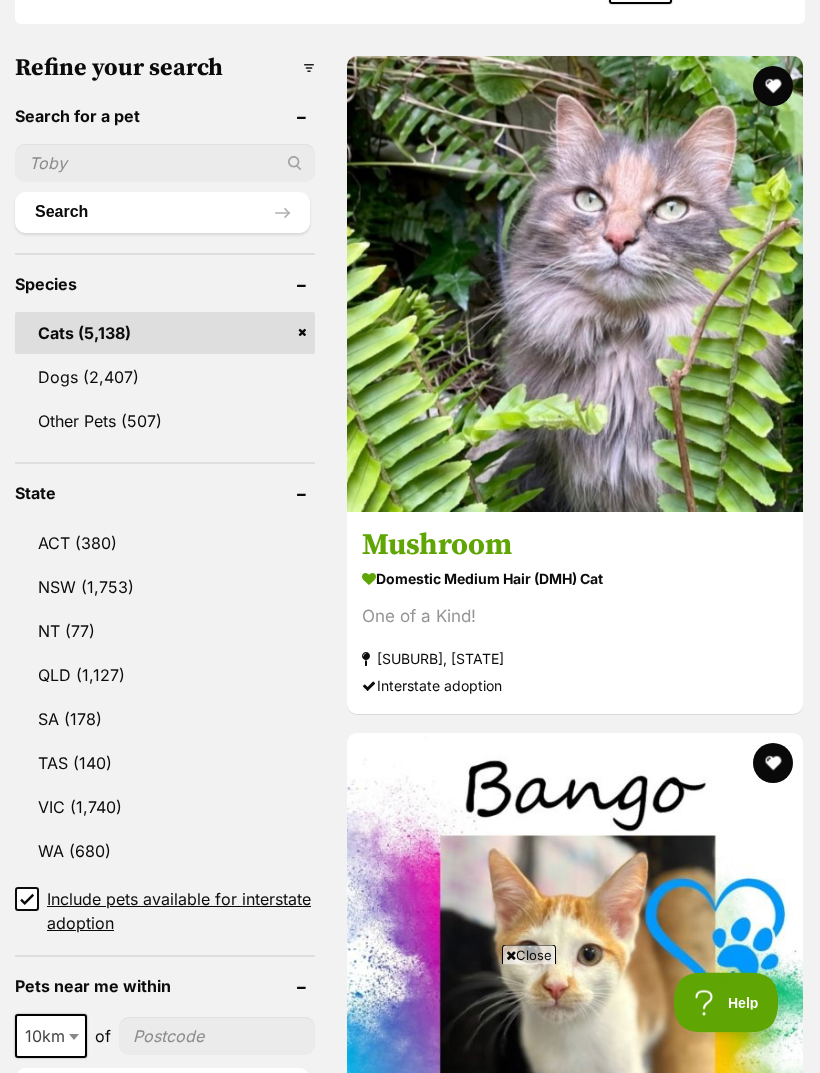 click on "VIC (1,740)" at bounding box center (165, 808) 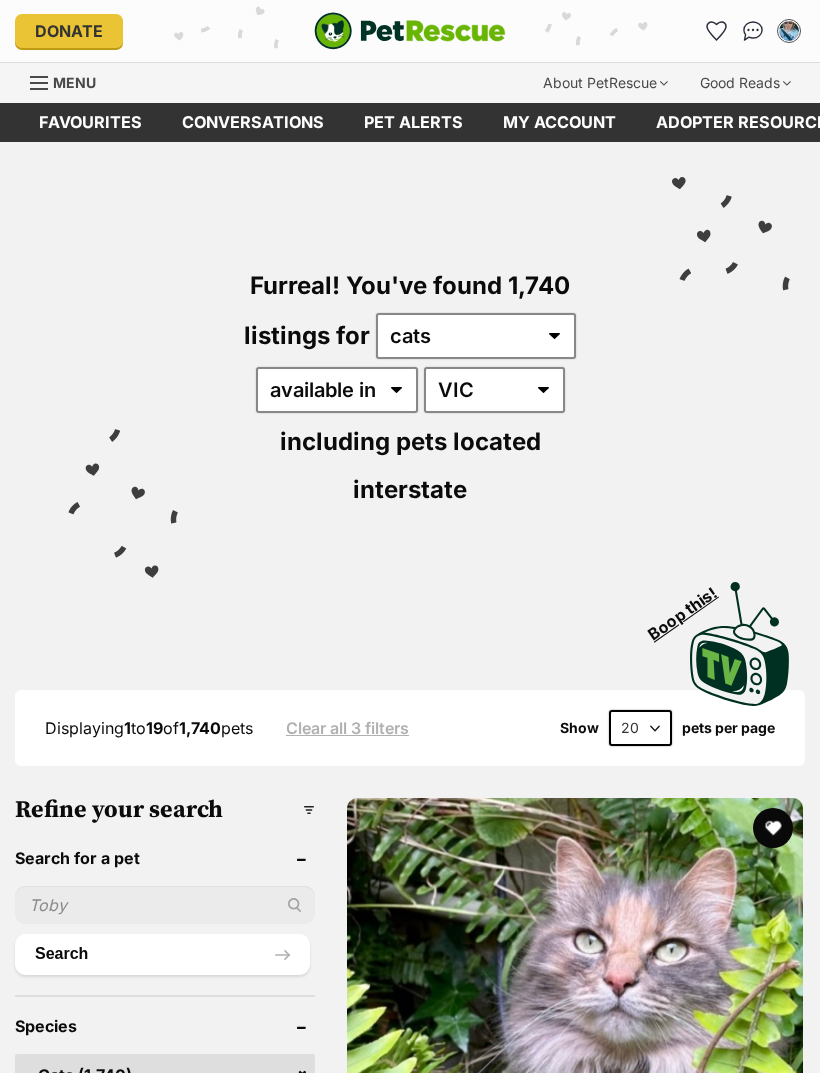 scroll, scrollTop: 0, scrollLeft: 0, axis: both 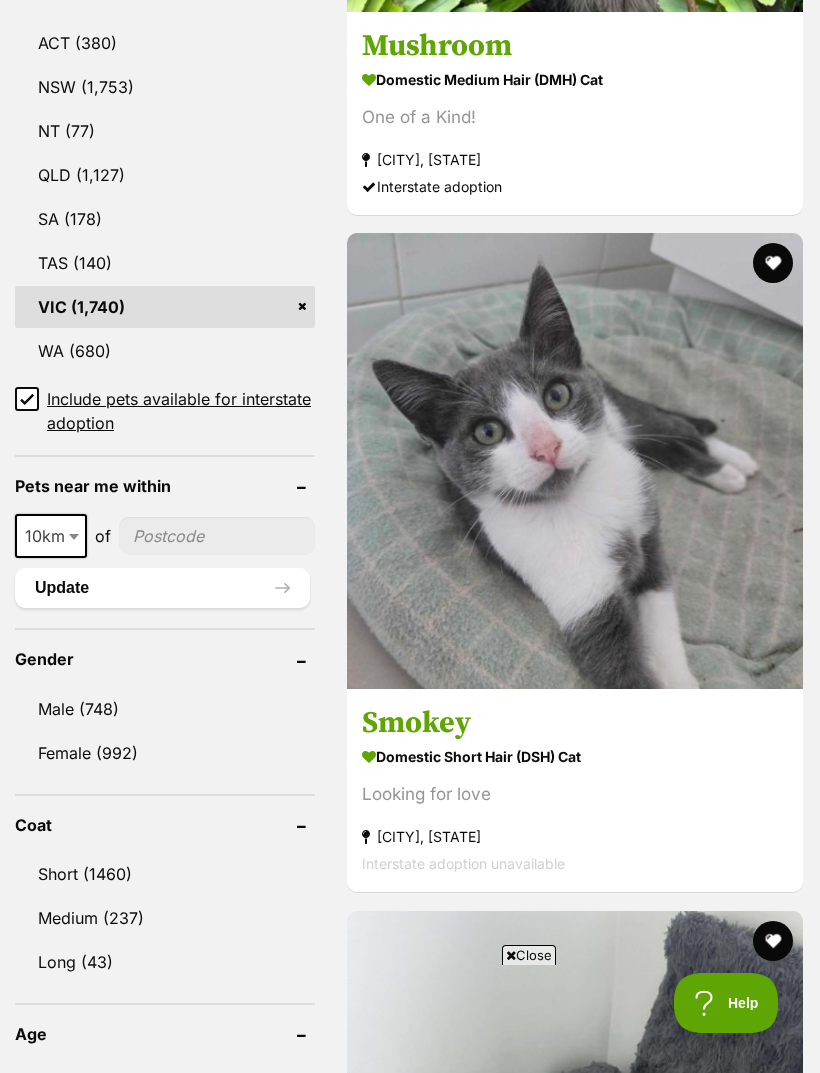 click on "Include pets available for interstate adoption" at bounding box center (27, 399) 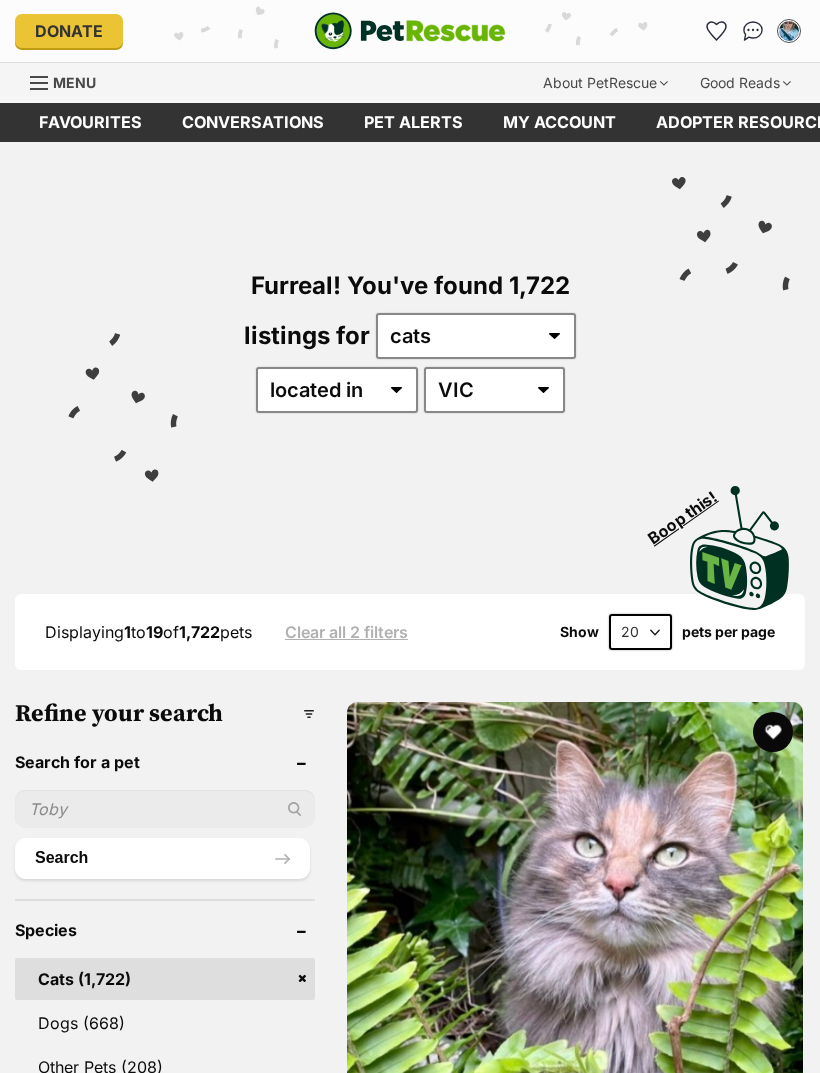 scroll, scrollTop: 81, scrollLeft: 0, axis: vertical 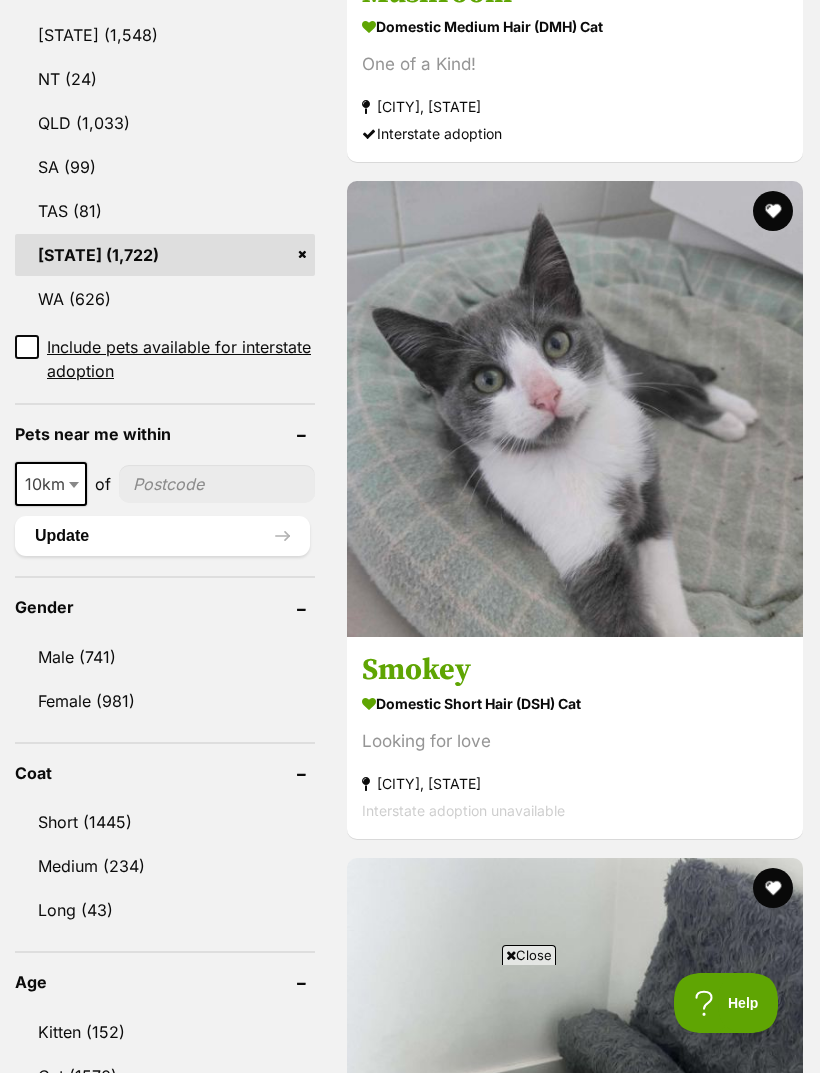 click on "Female (981)" at bounding box center [165, 701] 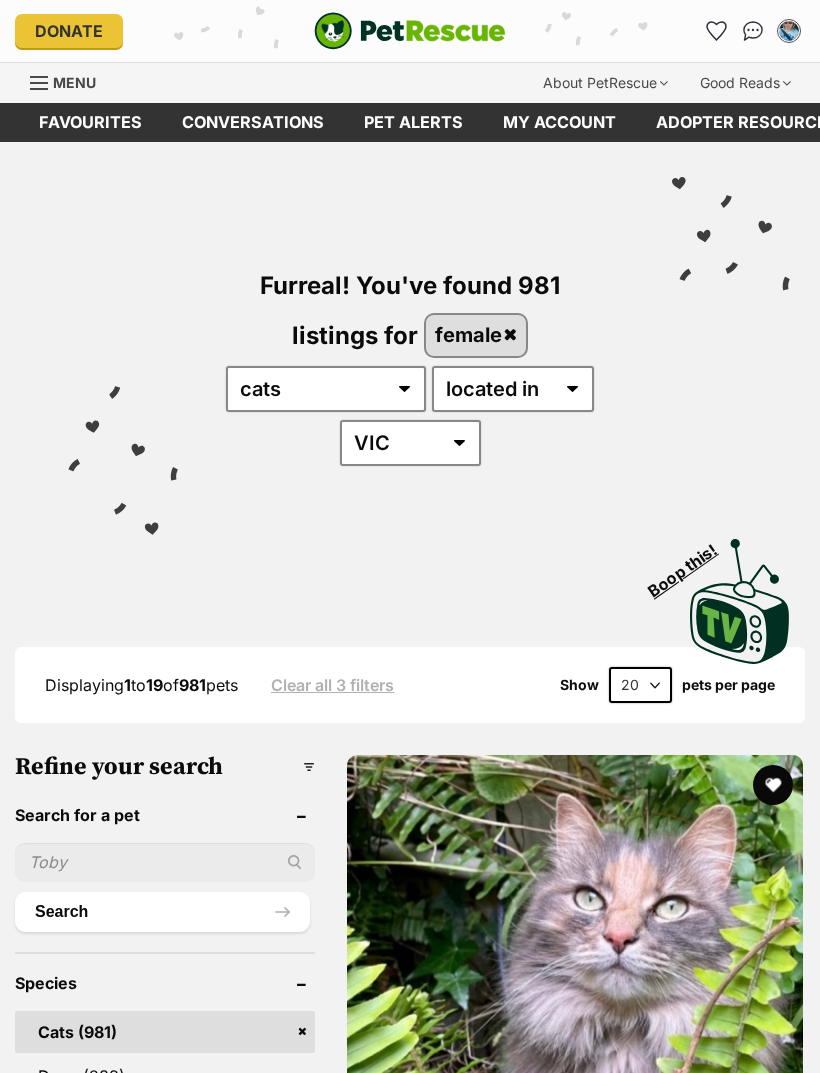 scroll, scrollTop: 0, scrollLeft: 0, axis: both 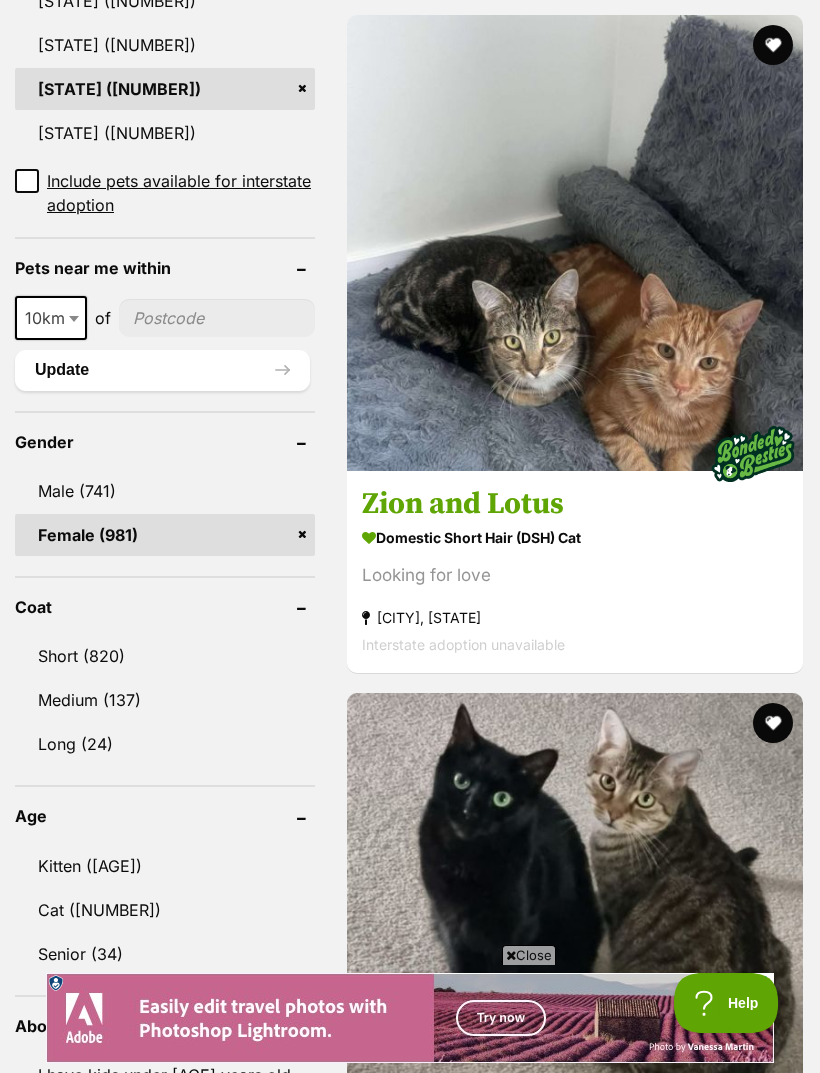 click on "Medium (137)" at bounding box center [165, 700] 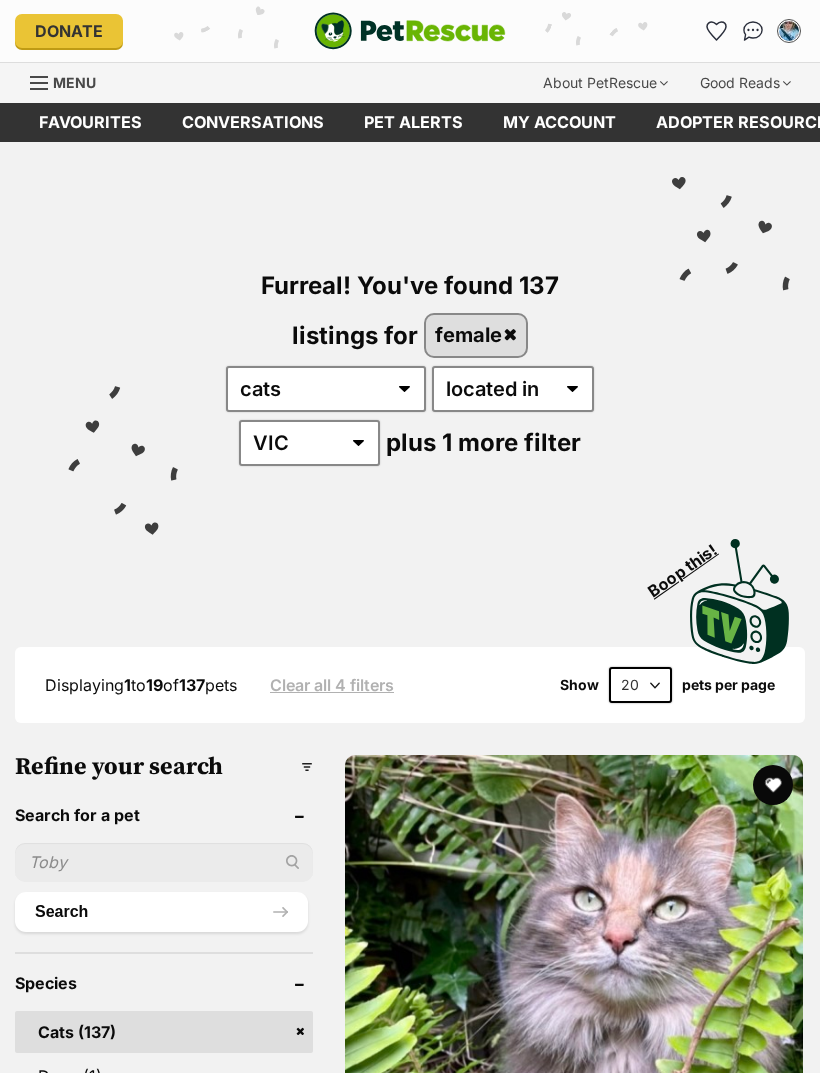 scroll, scrollTop: 0, scrollLeft: 0, axis: both 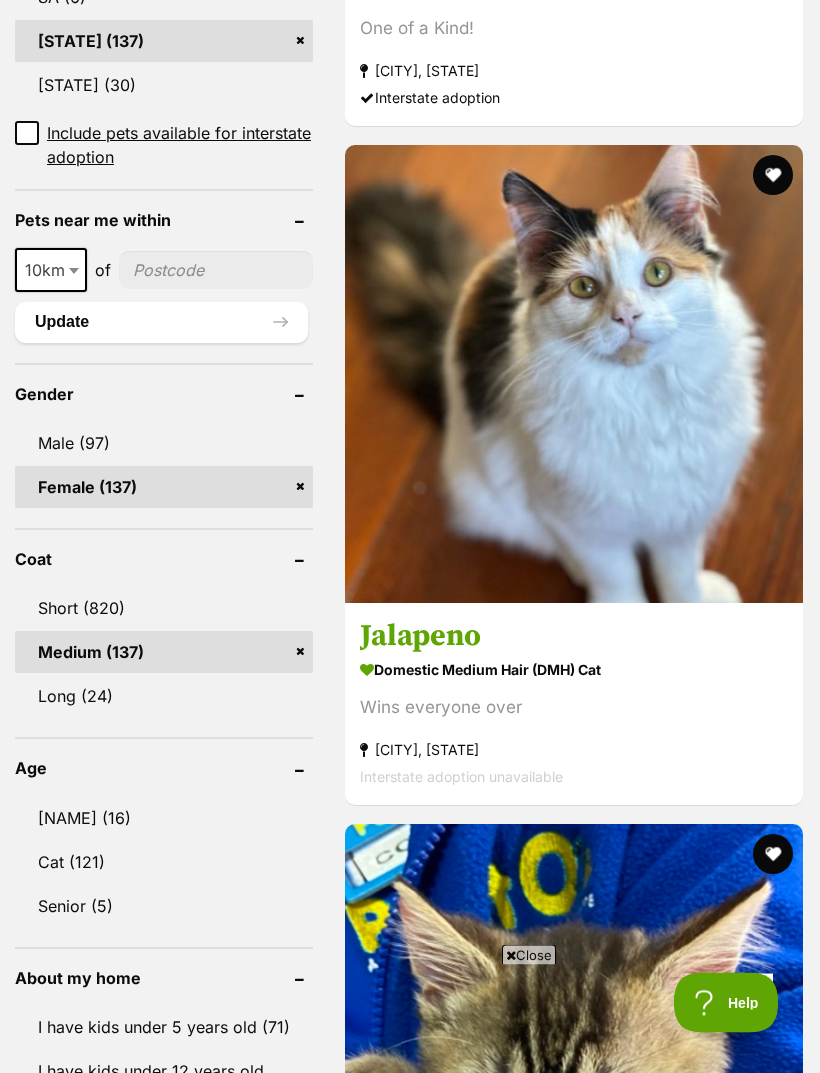 click on "Long (24)" at bounding box center [164, 697] 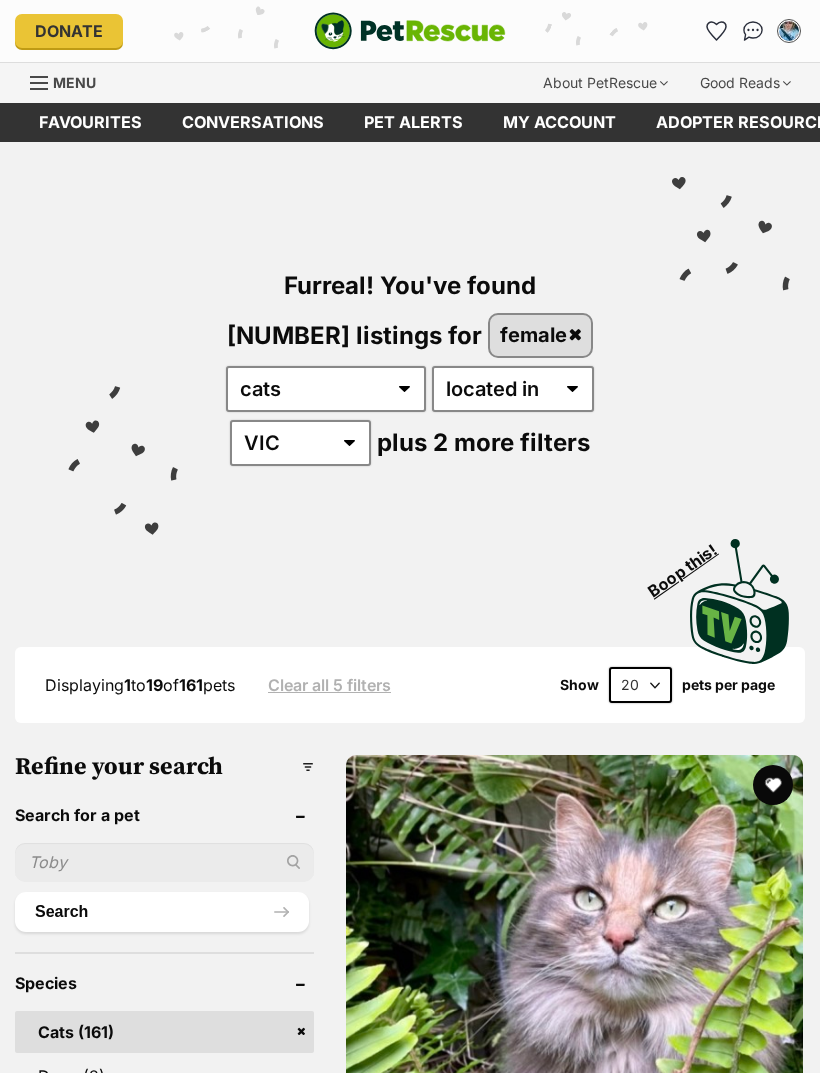 scroll, scrollTop: 0, scrollLeft: 0, axis: both 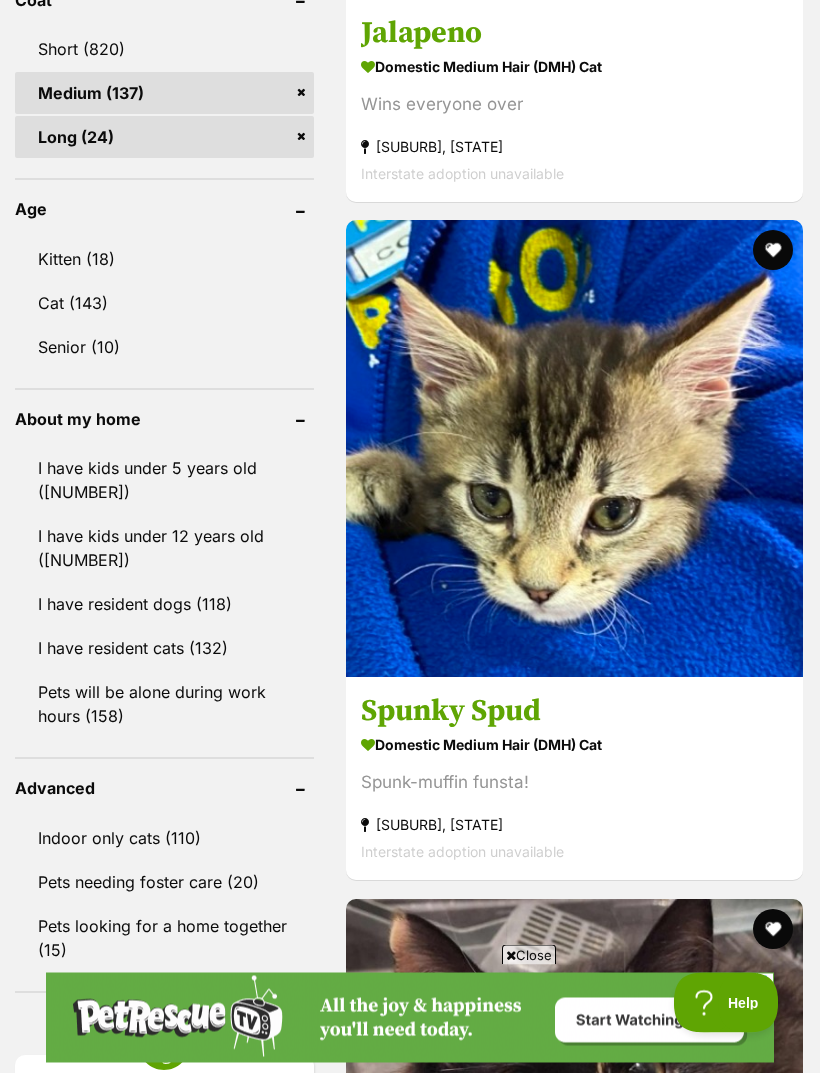 click on "I have resident cats (132)" at bounding box center [164, 649] 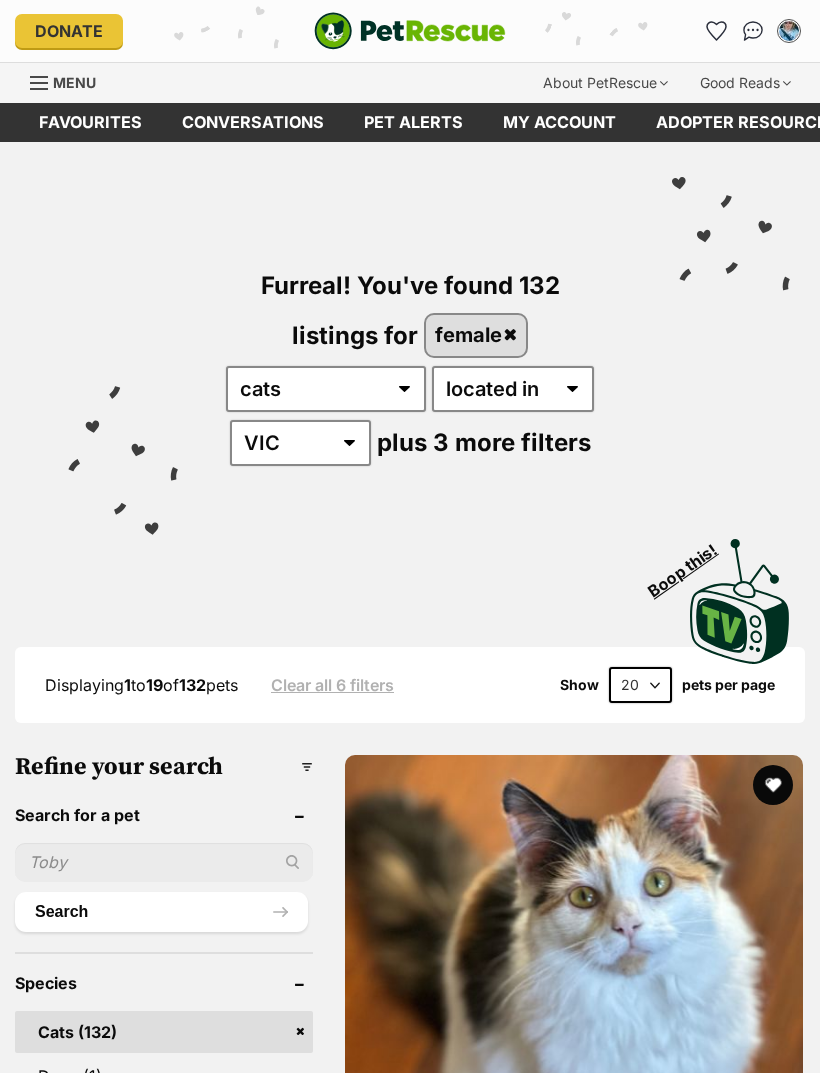 scroll, scrollTop: 0, scrollLeft: 0, axis: both 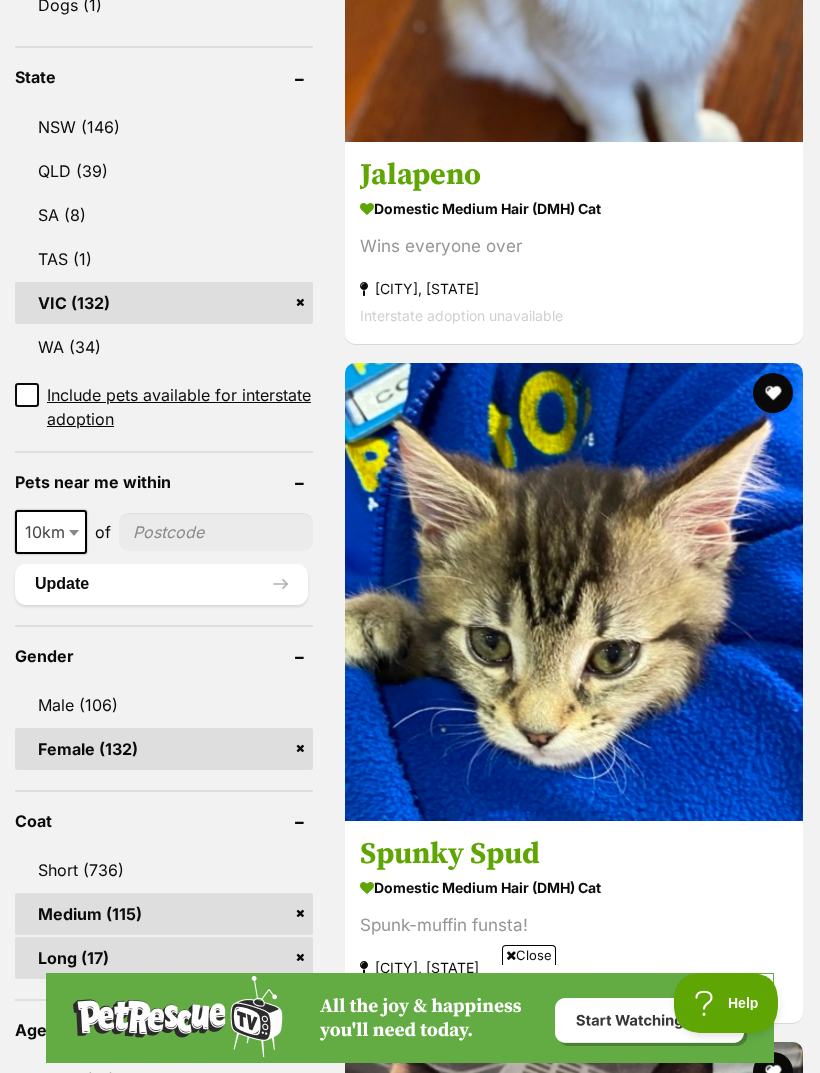 click on "Bibimbap" at bounding box center [574, 1534] 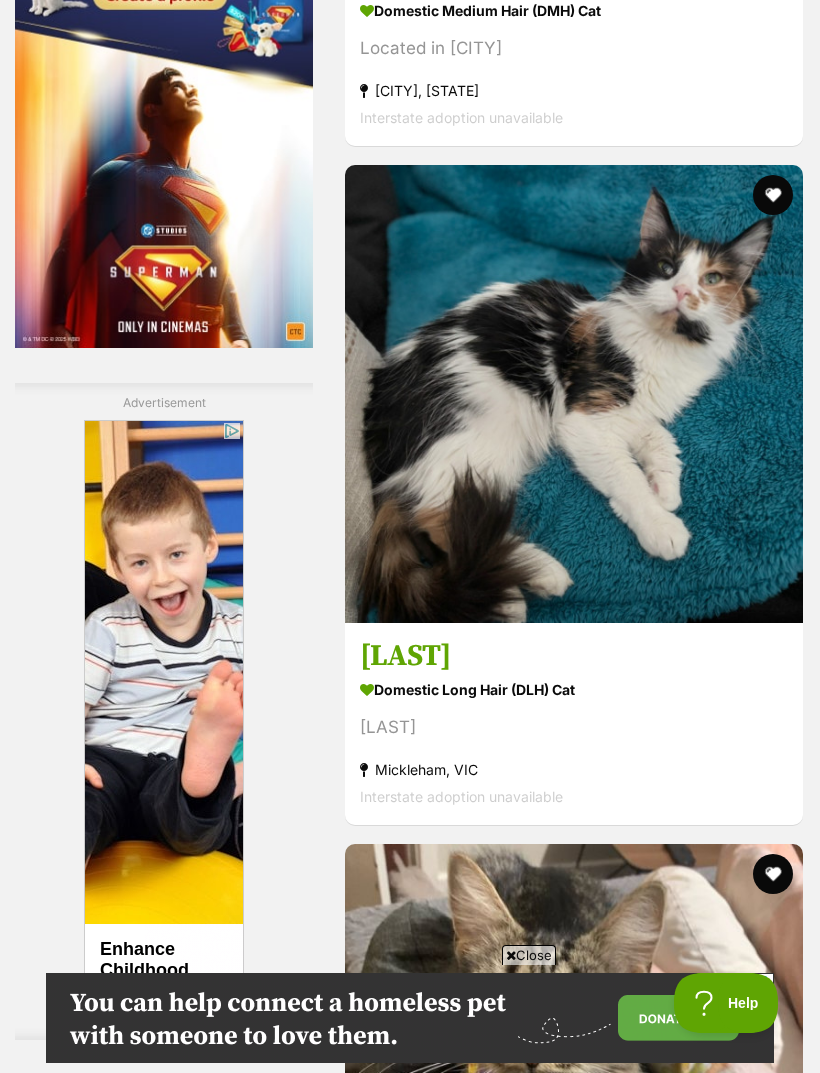 scroll, scrollTop: 3332, scrollLeft: 0, axis: vertical 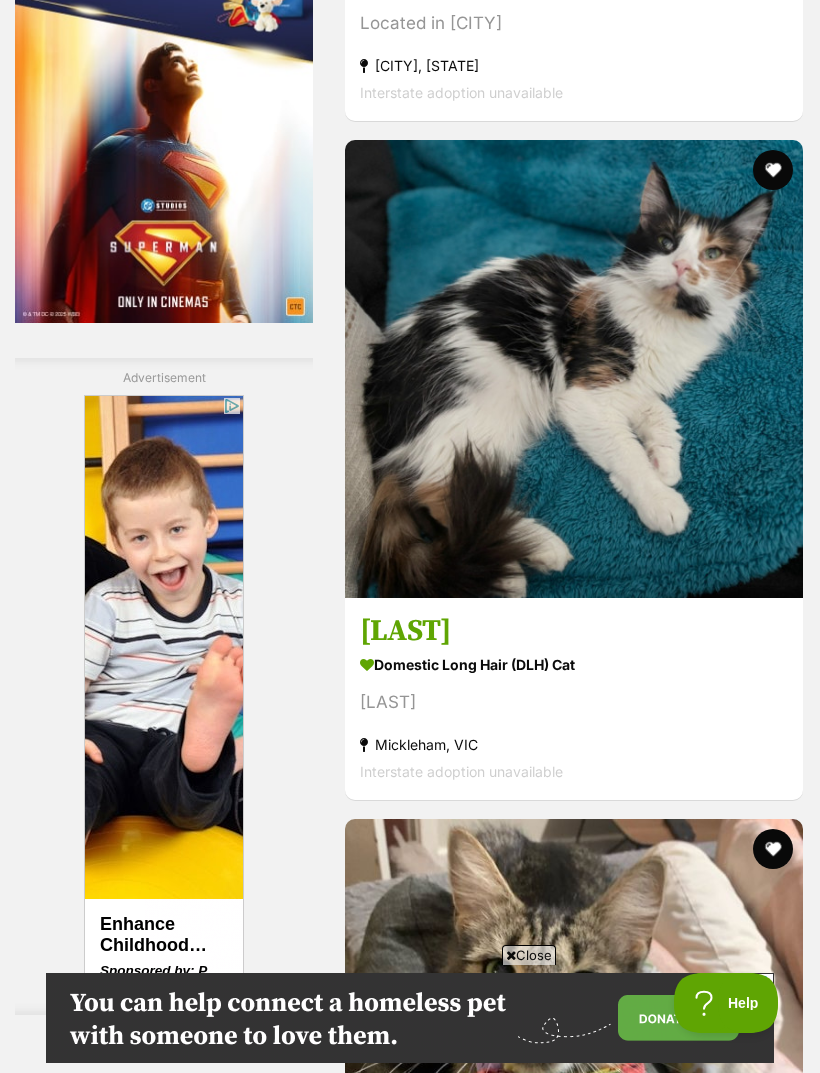 click on "Domestic Short Hair (DSH) Cat" at bounding box center (574, 7116) 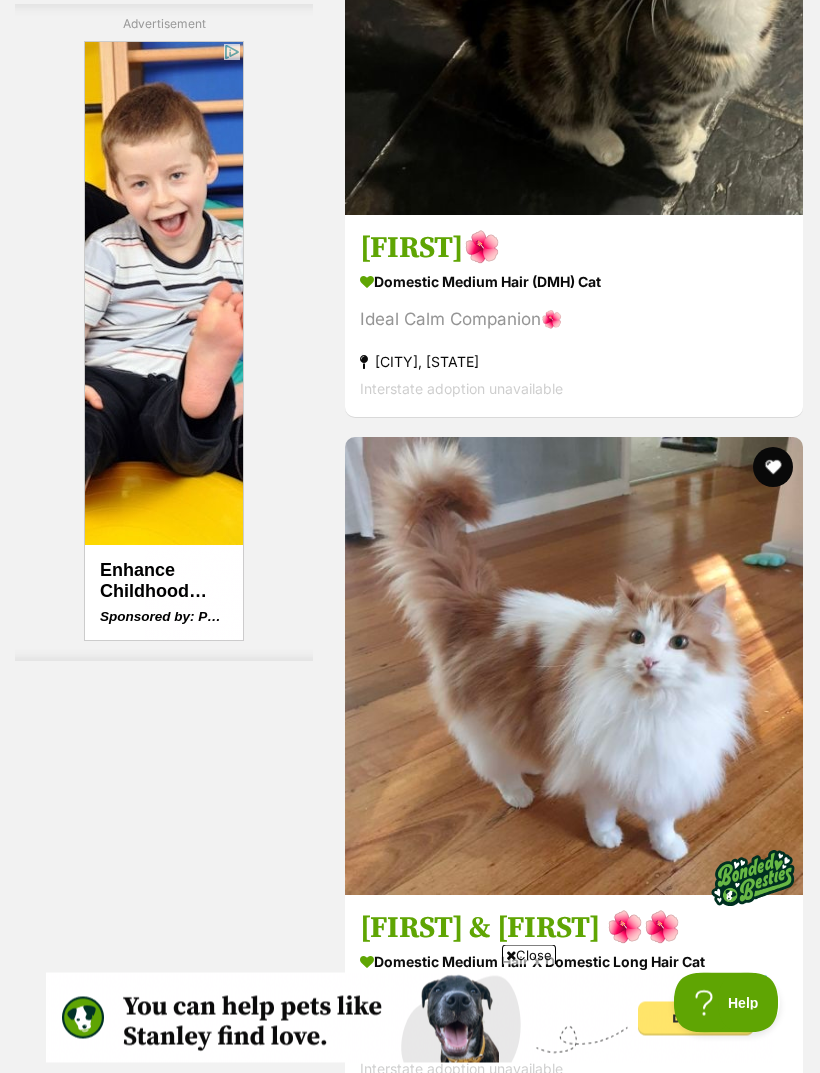 scroll, scrollTop: 5943, scrollLeft: 0, axis: vertical 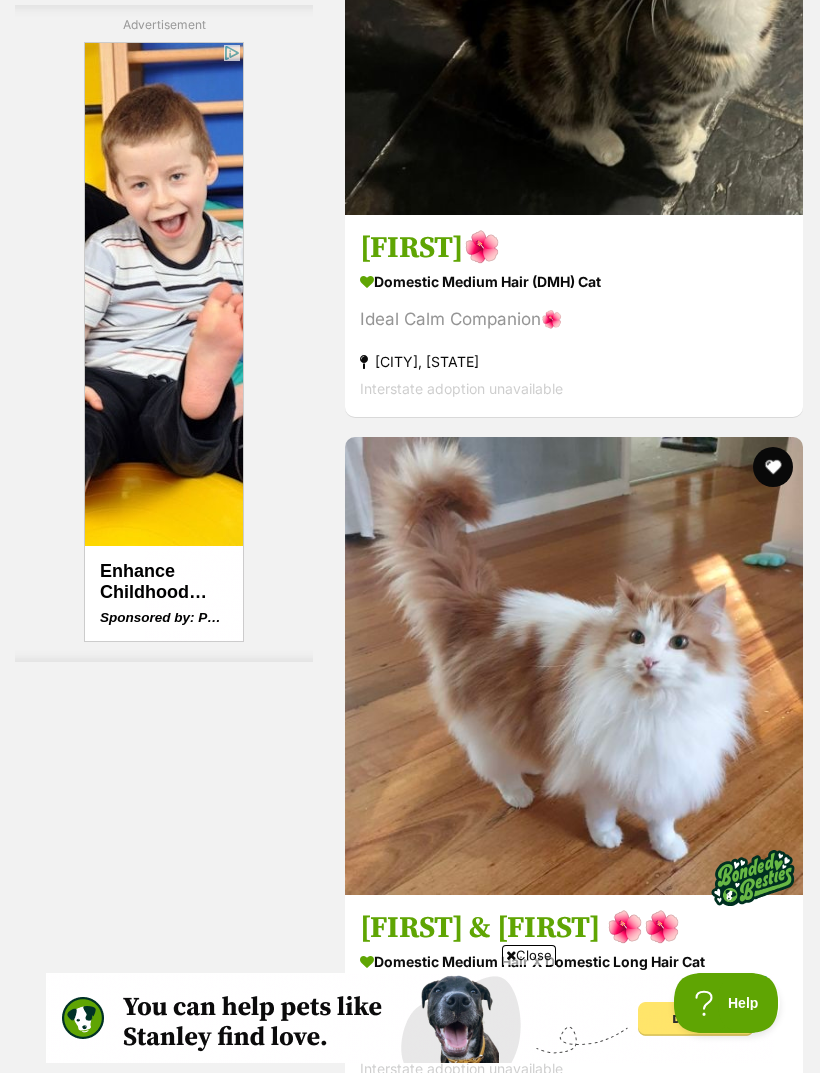click on "Next" at bounding box center (574, 9462) 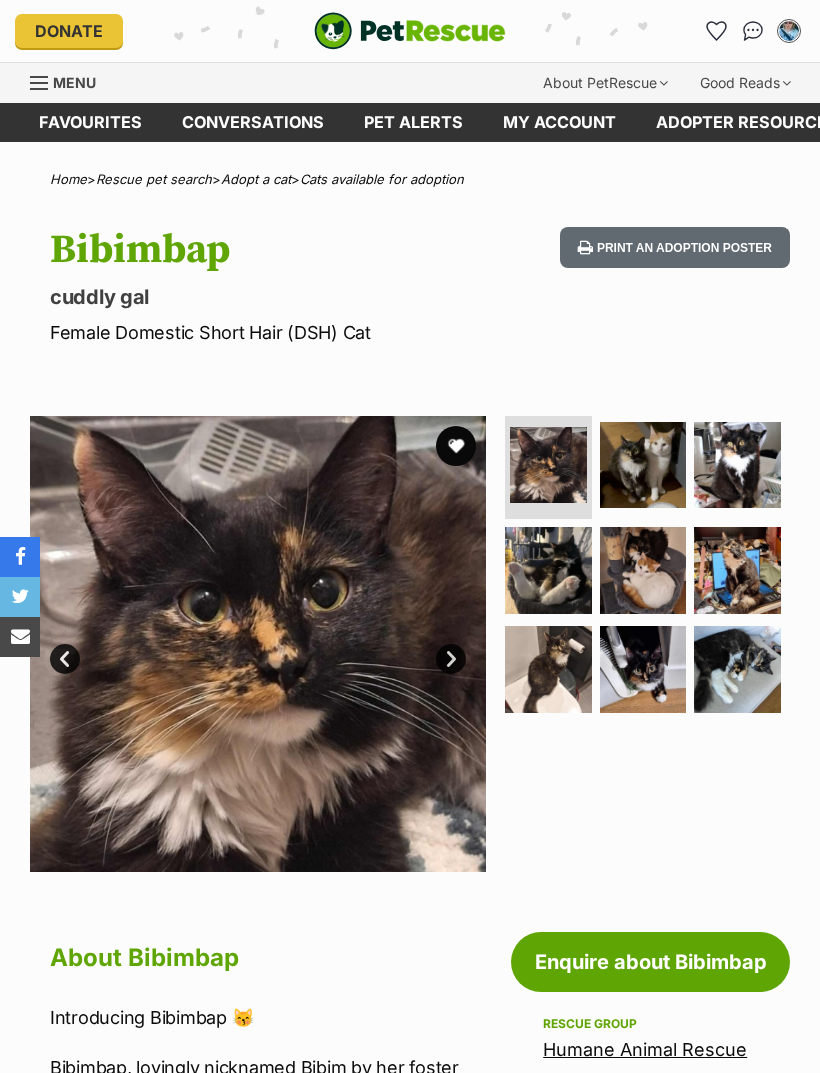 scroll, scrollTop: 0, scrollLeft: 0, axis: both 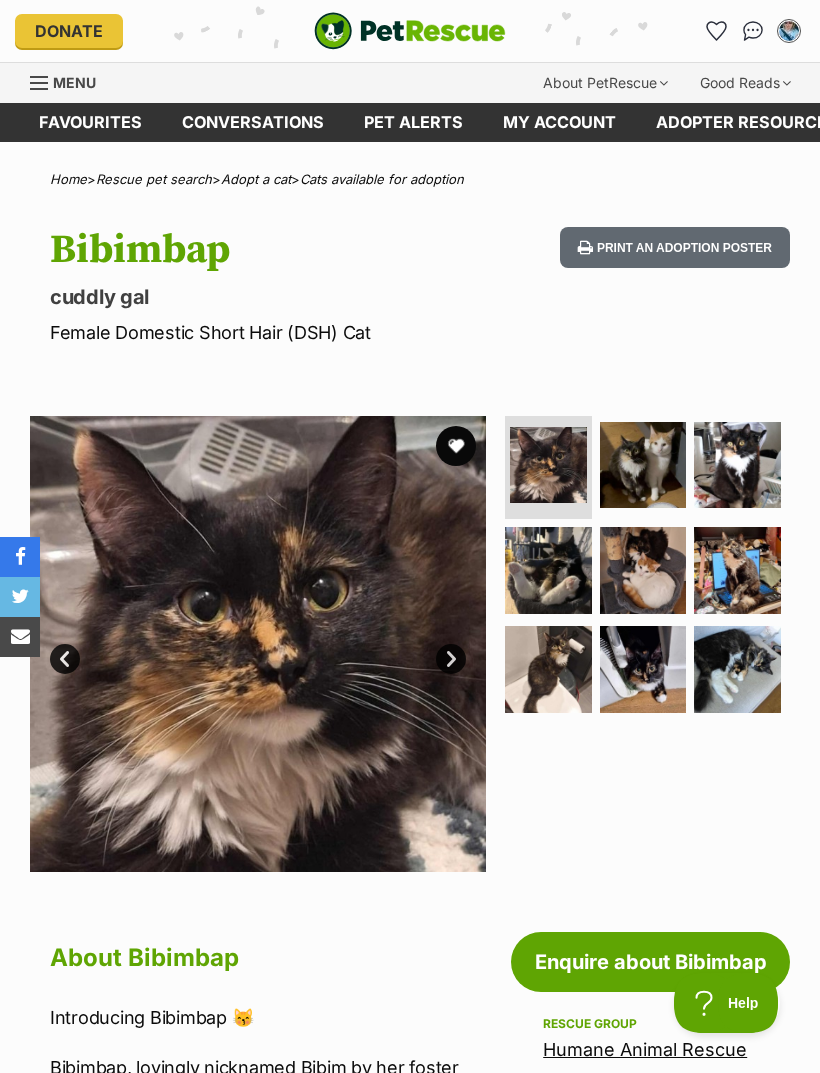 click on "Next" at bounding box center [451, 659] 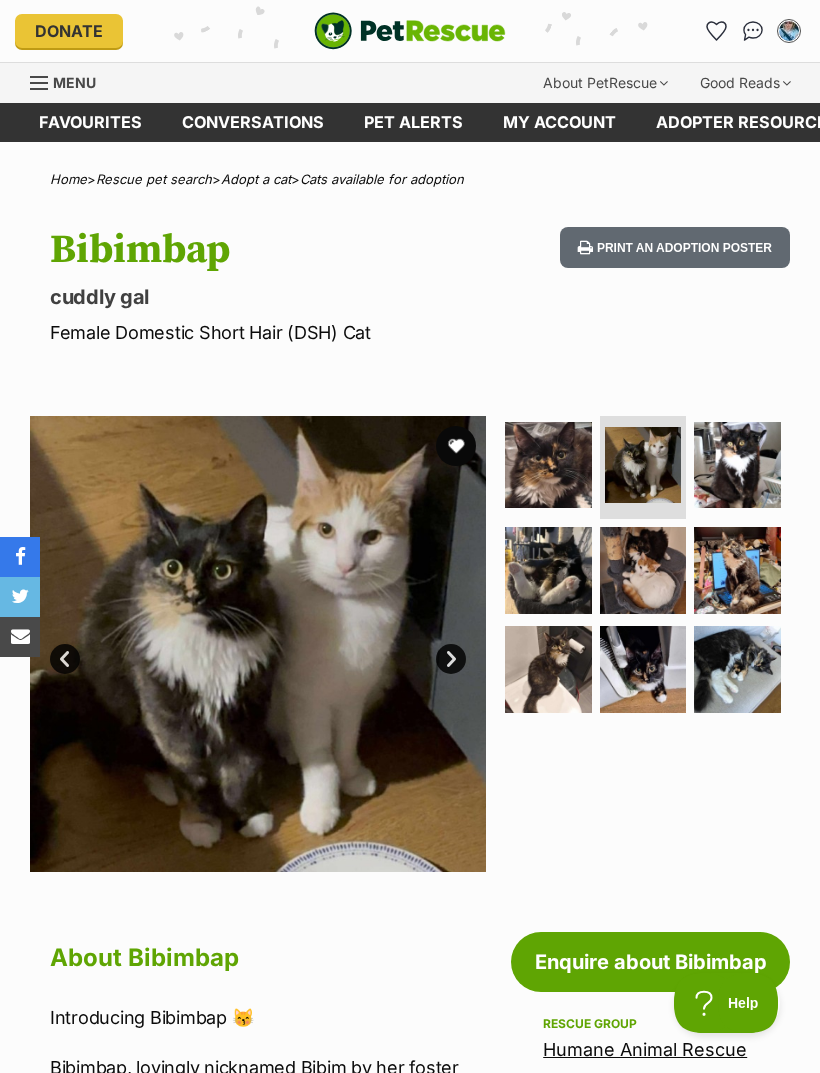 scroll, scrollTop: 0, scrollLeft: 0, axis: both 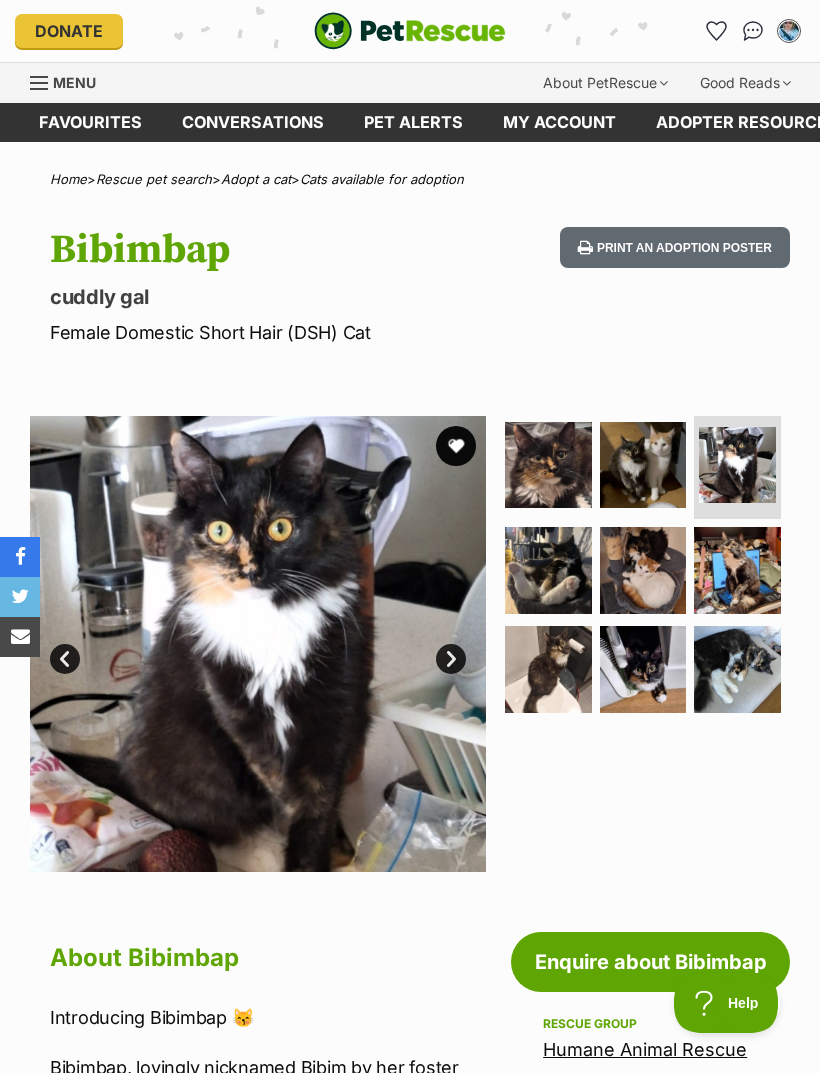 click on "Next" at bounding box center (451, 659) 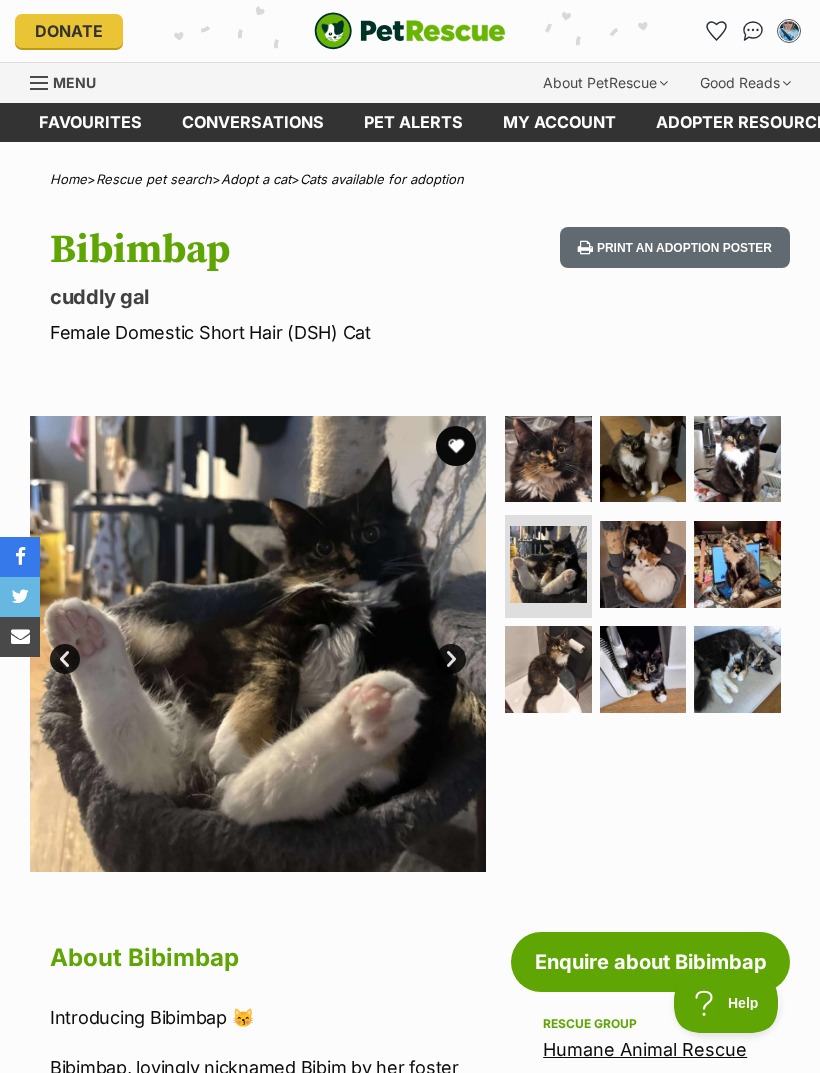 click on "Next" at bounding box center (451, 659) 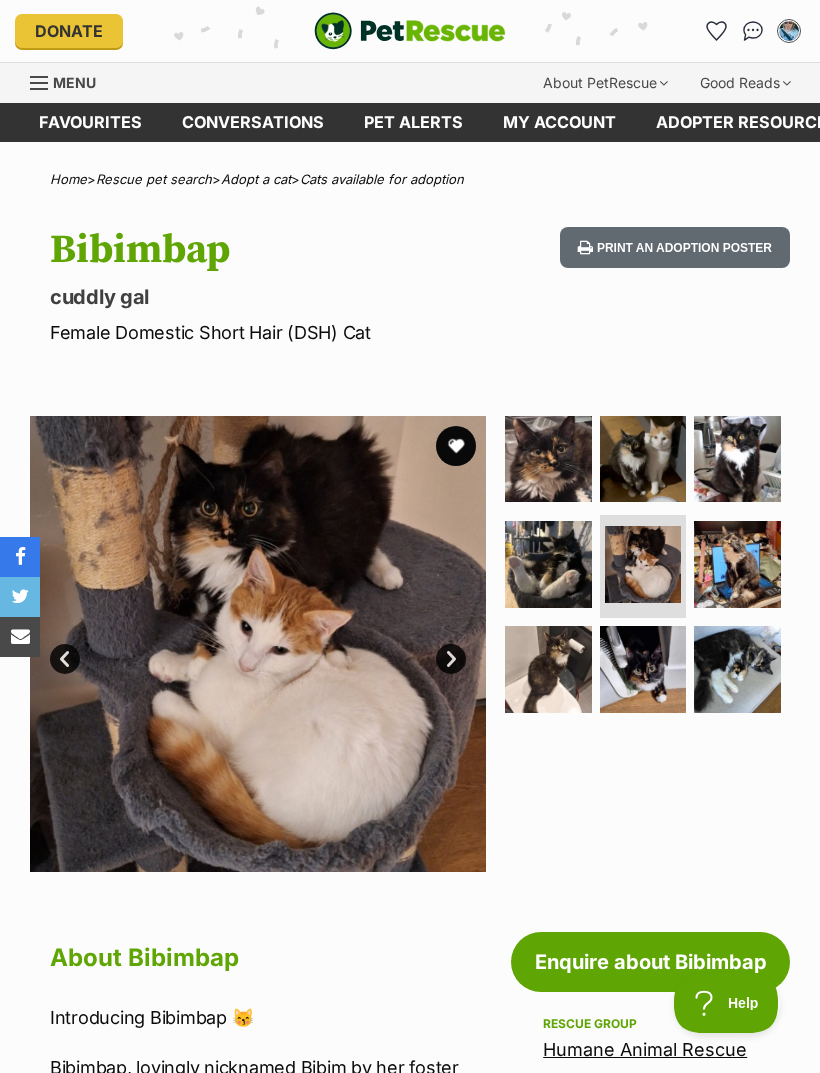click on "Next" at bounding box center [451, 659] 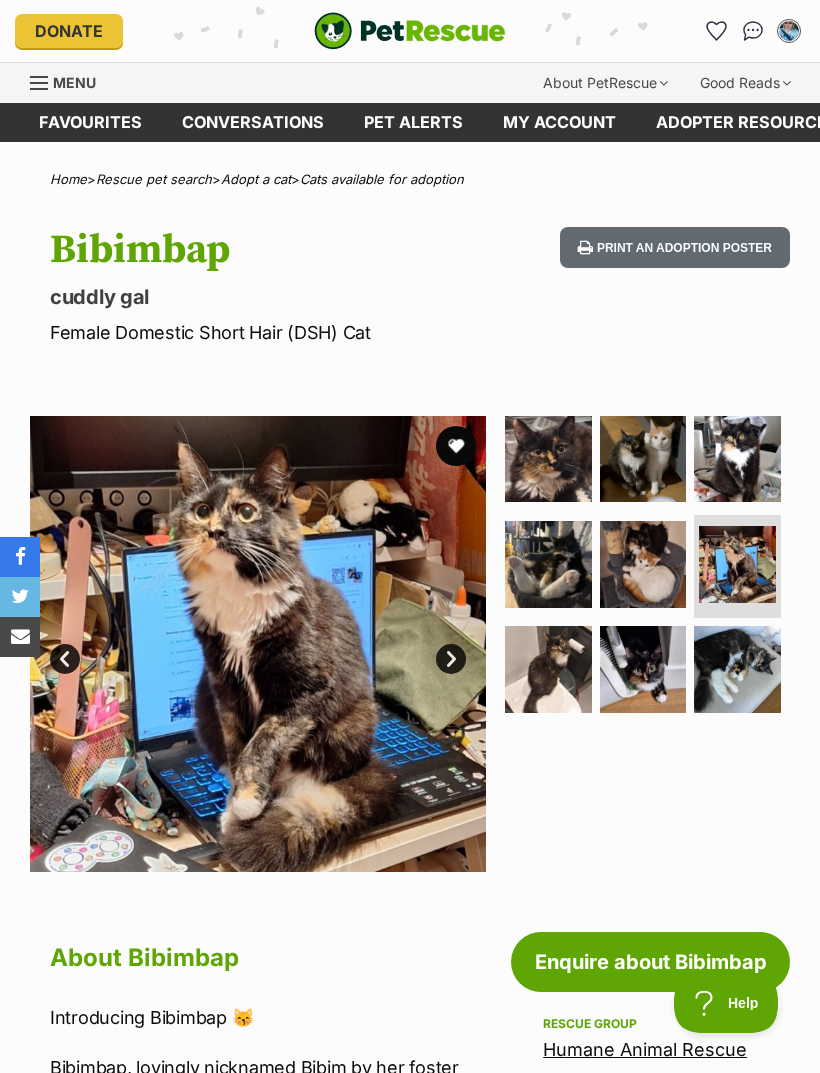 click on "Next" at bounding box center (451, 659) 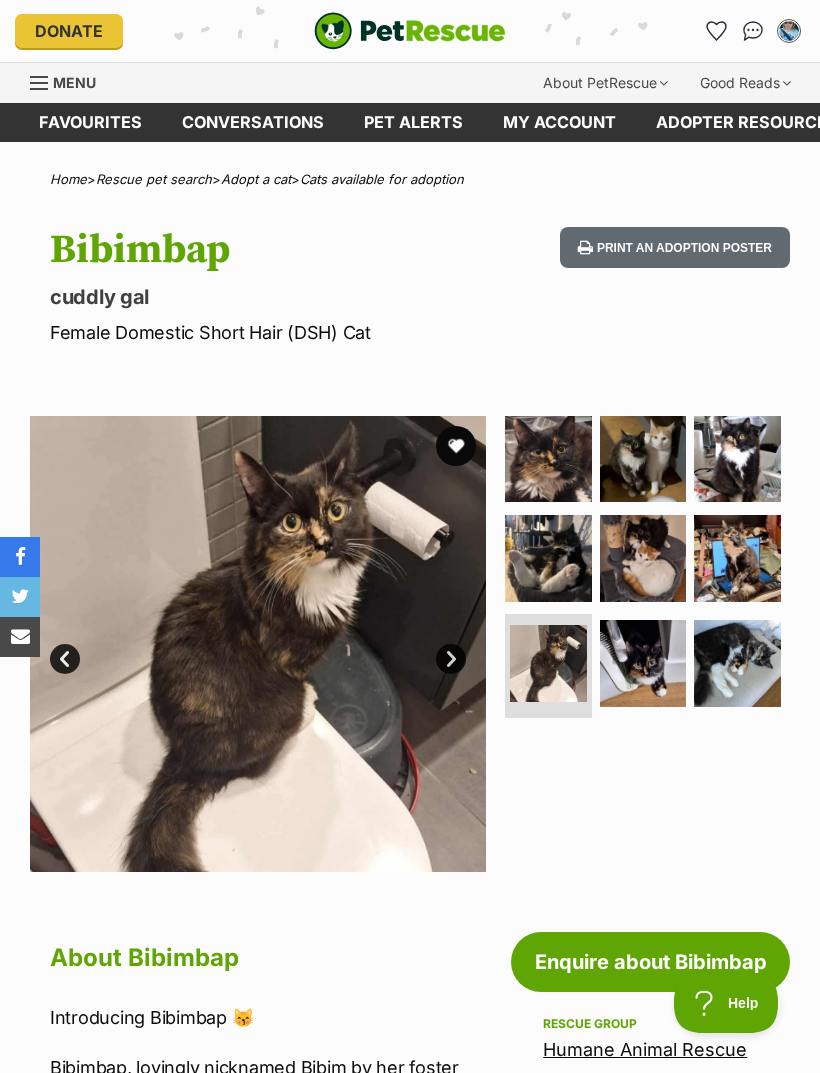 click on "Next" at bounding box center [451, 659] 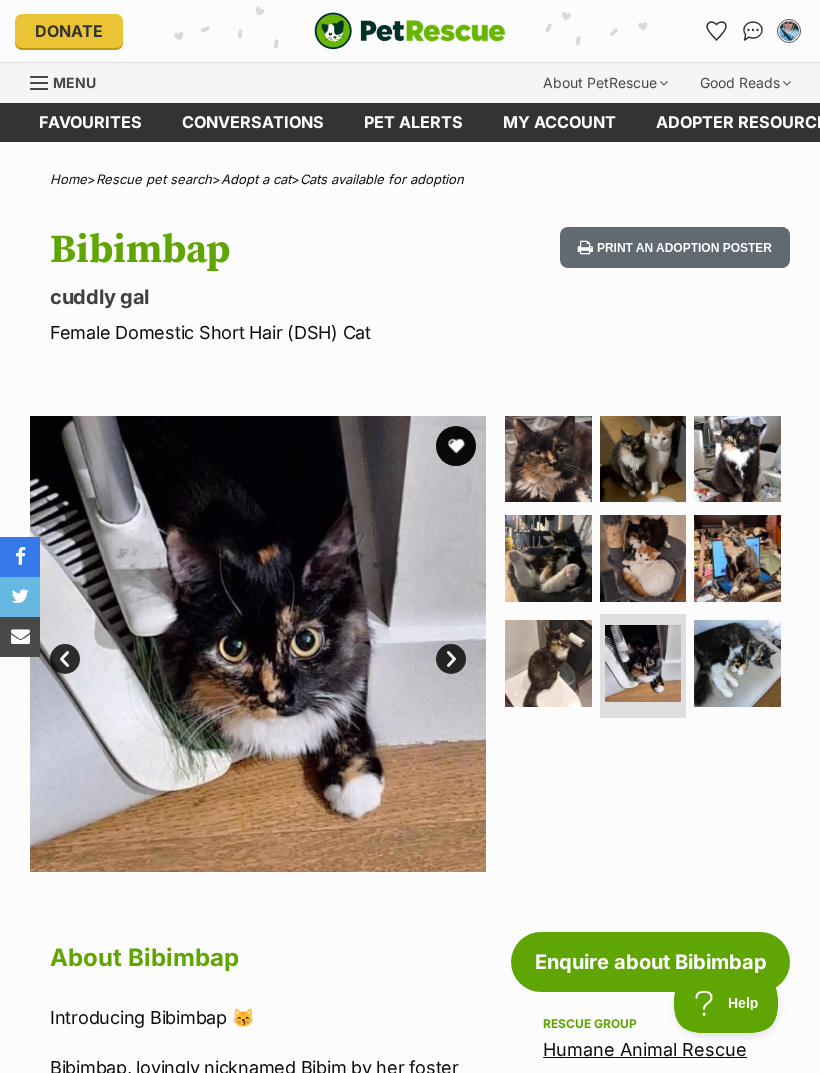 click on "Next" at bounding box center (451, 659) 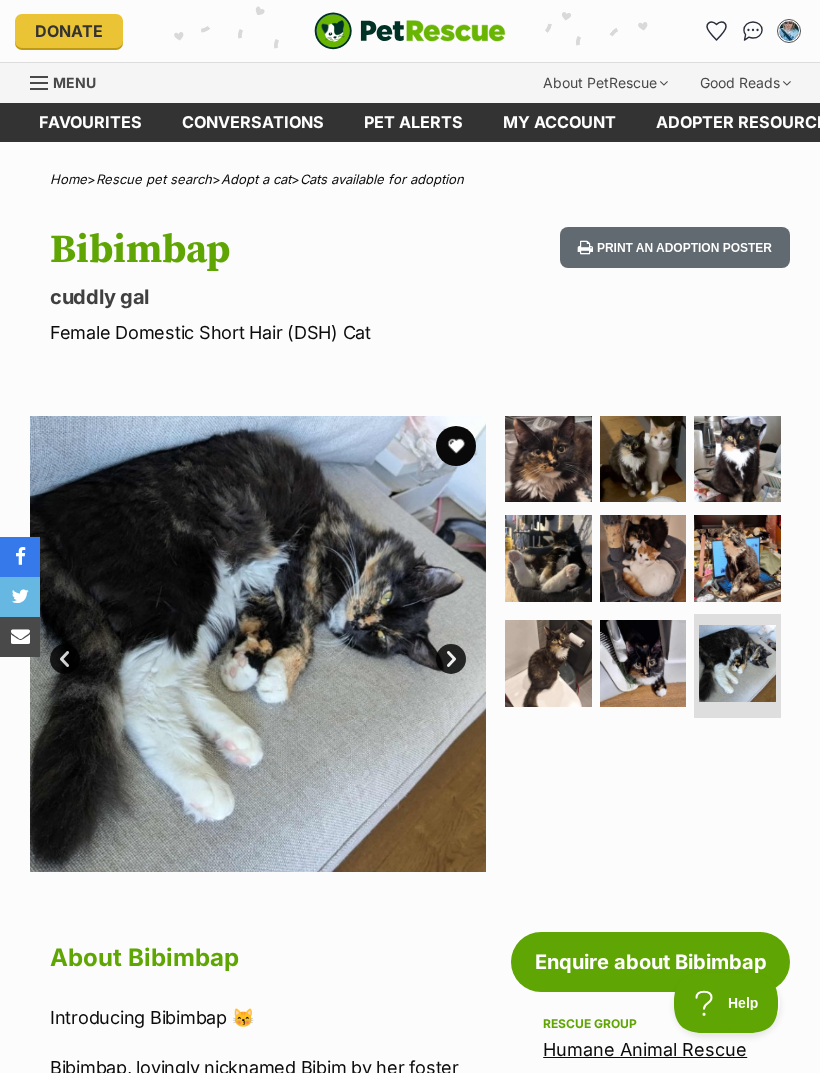 click on "Next" at bounding box center [451, 659] 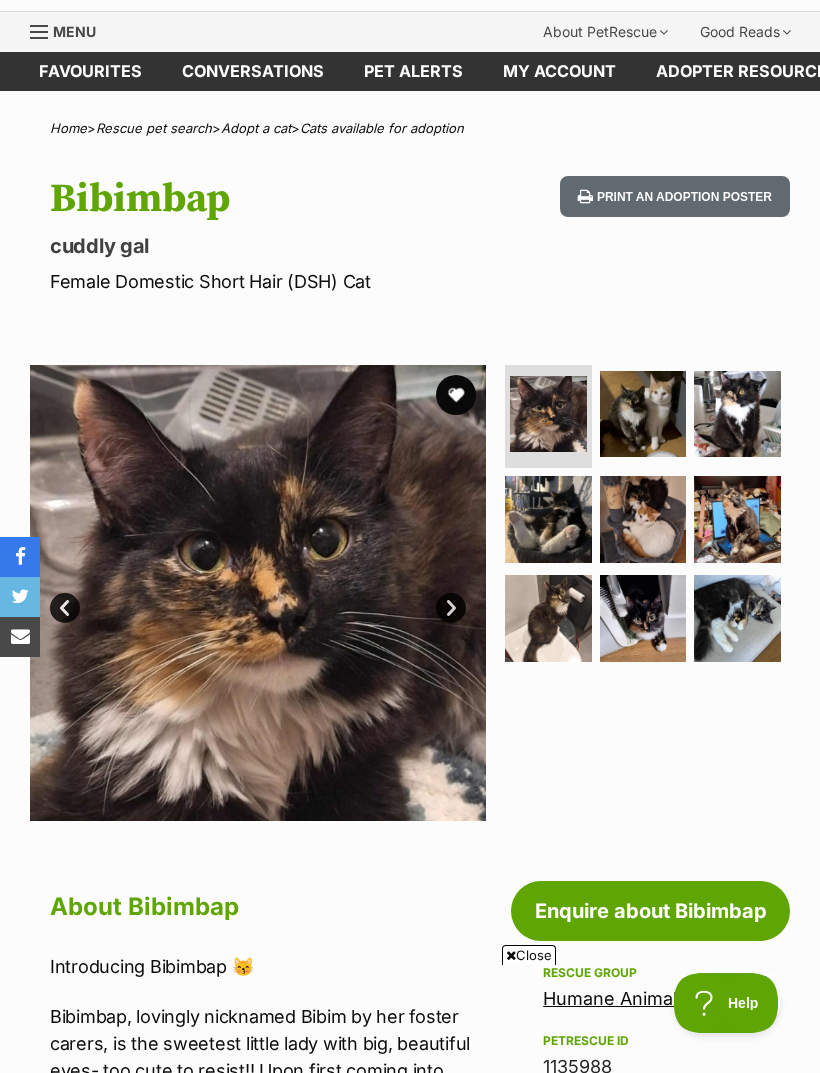 scroll, scrollTop: 0, scrollLeft: 0, axis: both 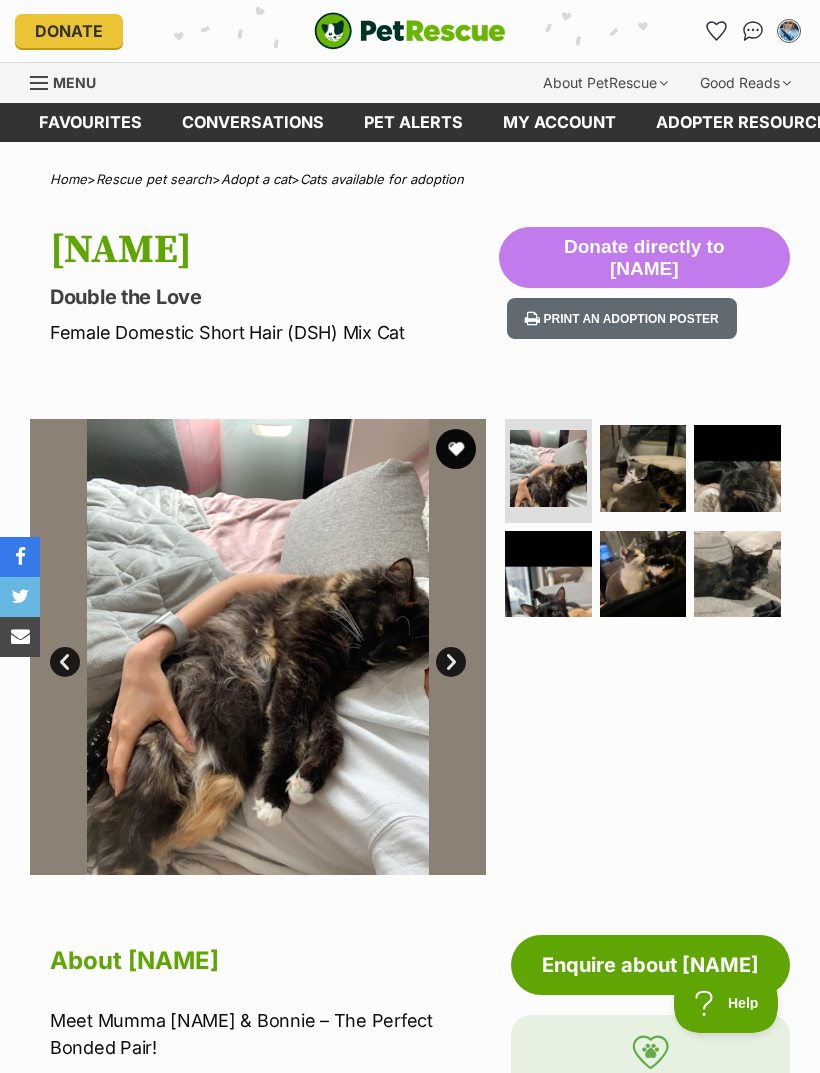 click on "Next" at bounding box center (451, 662) 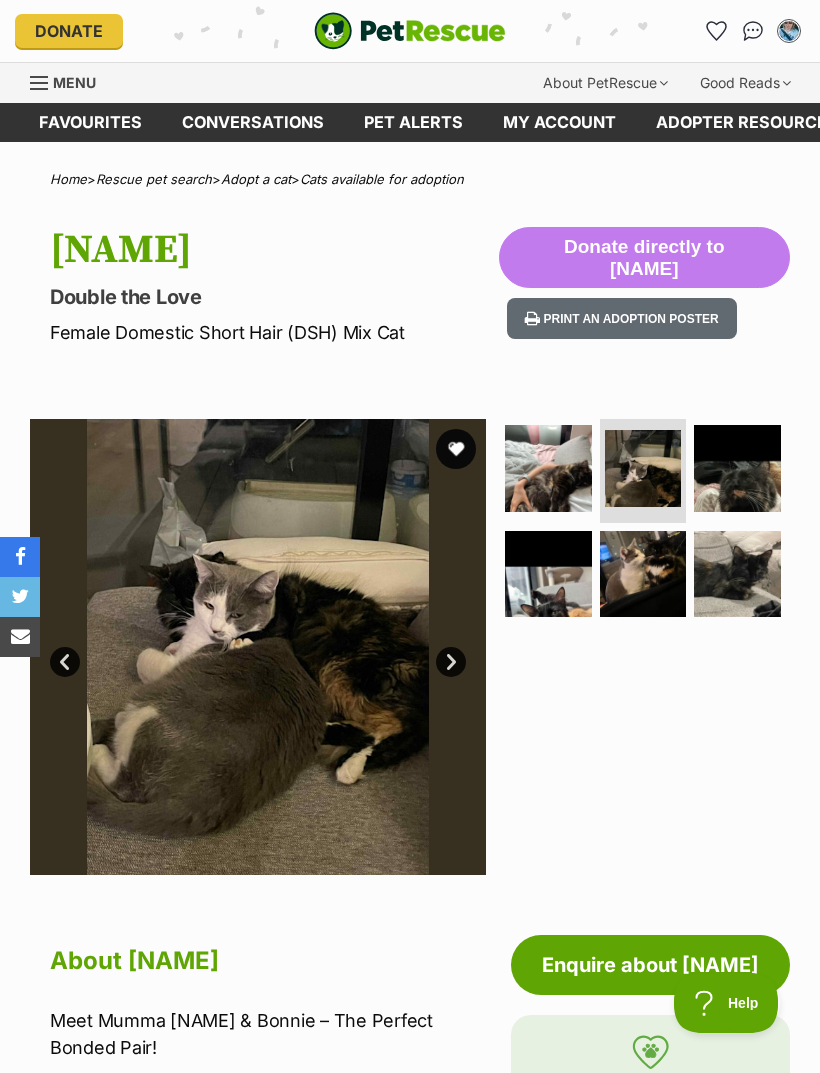 click on "Next" at bounding box center (451, 662) 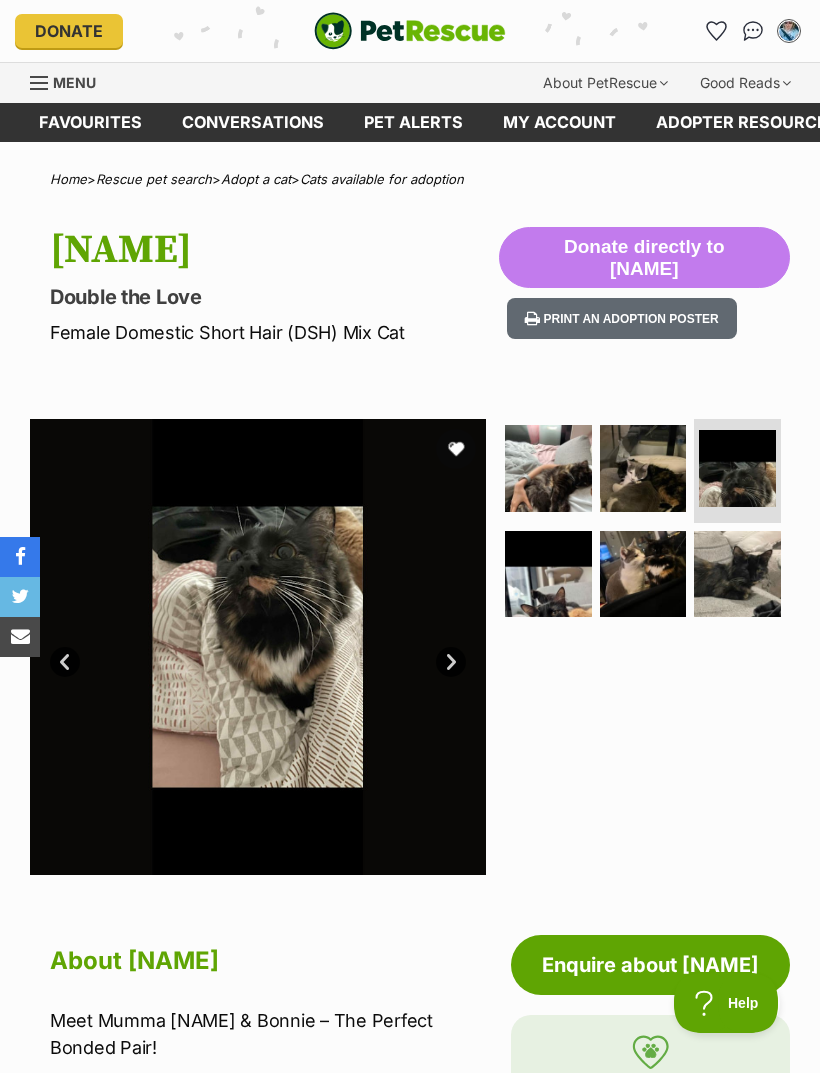 scroll, scrollTop: 0, scrollLeft: 0, axis: both 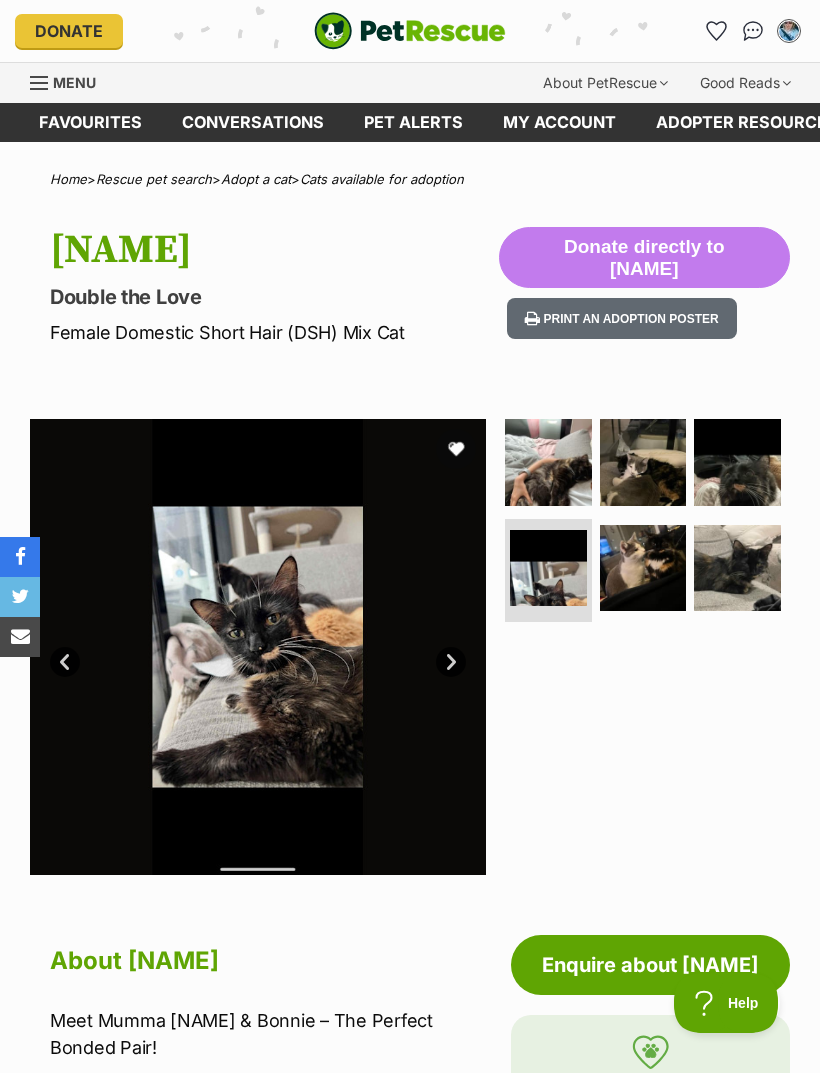 click on "Next" at bounding box center [451, 662] 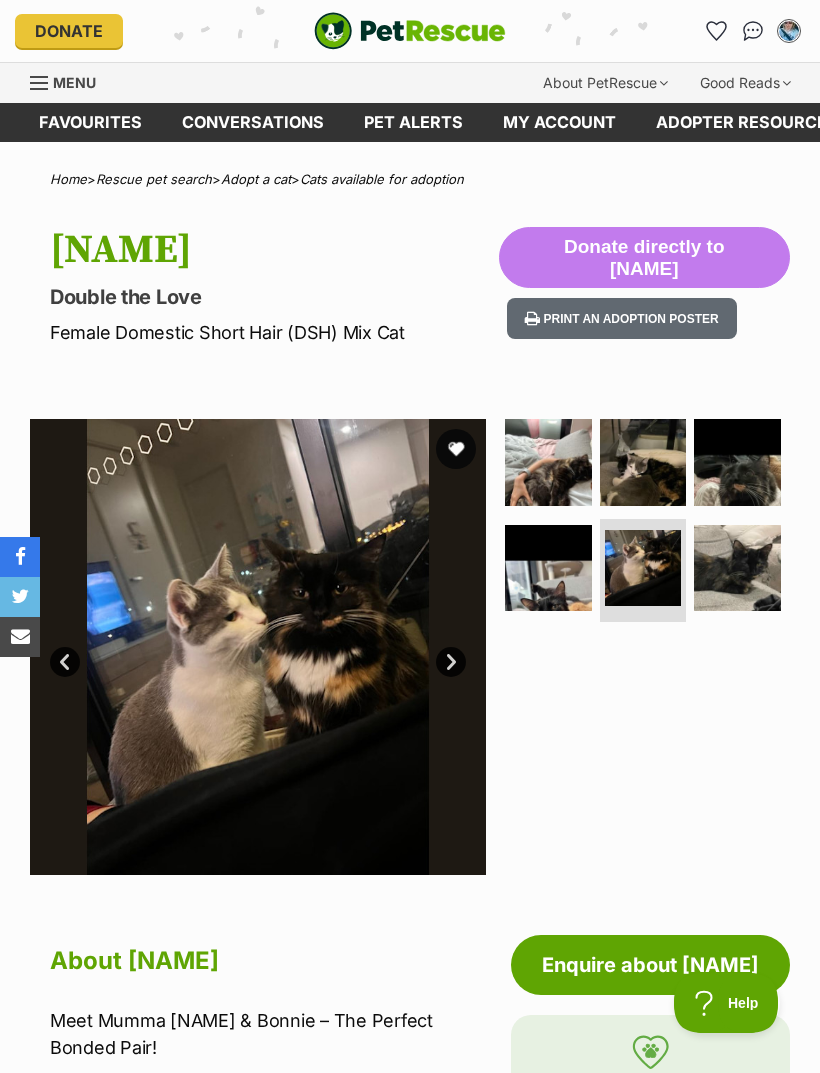 click on "Next" at bounding box center (451, 662) 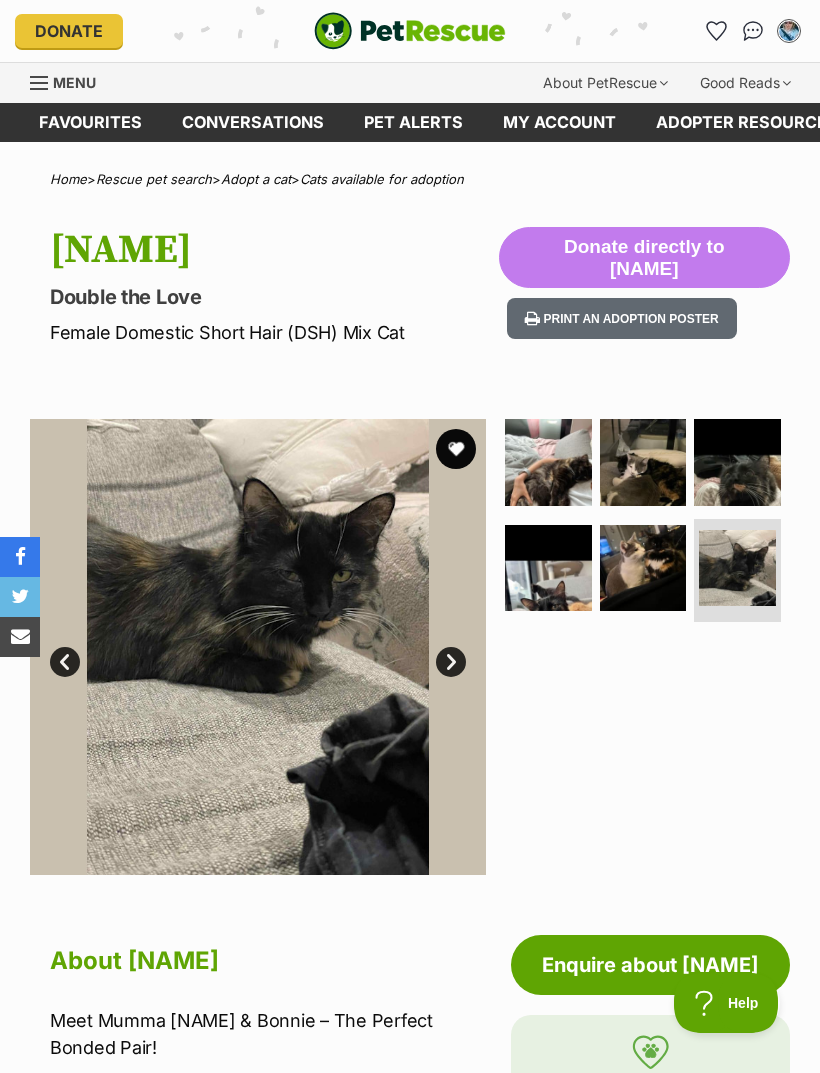 click on "Next" at bounding box center [451, 662] 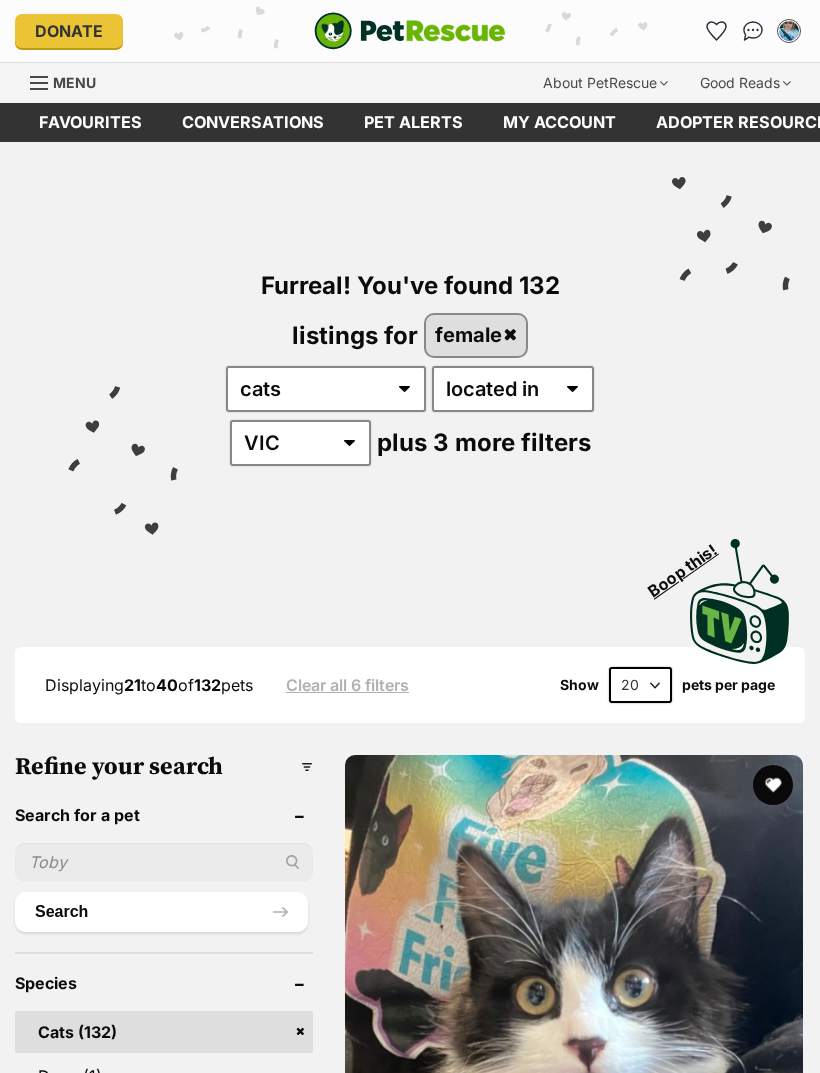 scroll, scrollTop: 0, scrollLeft: 0, axis: both 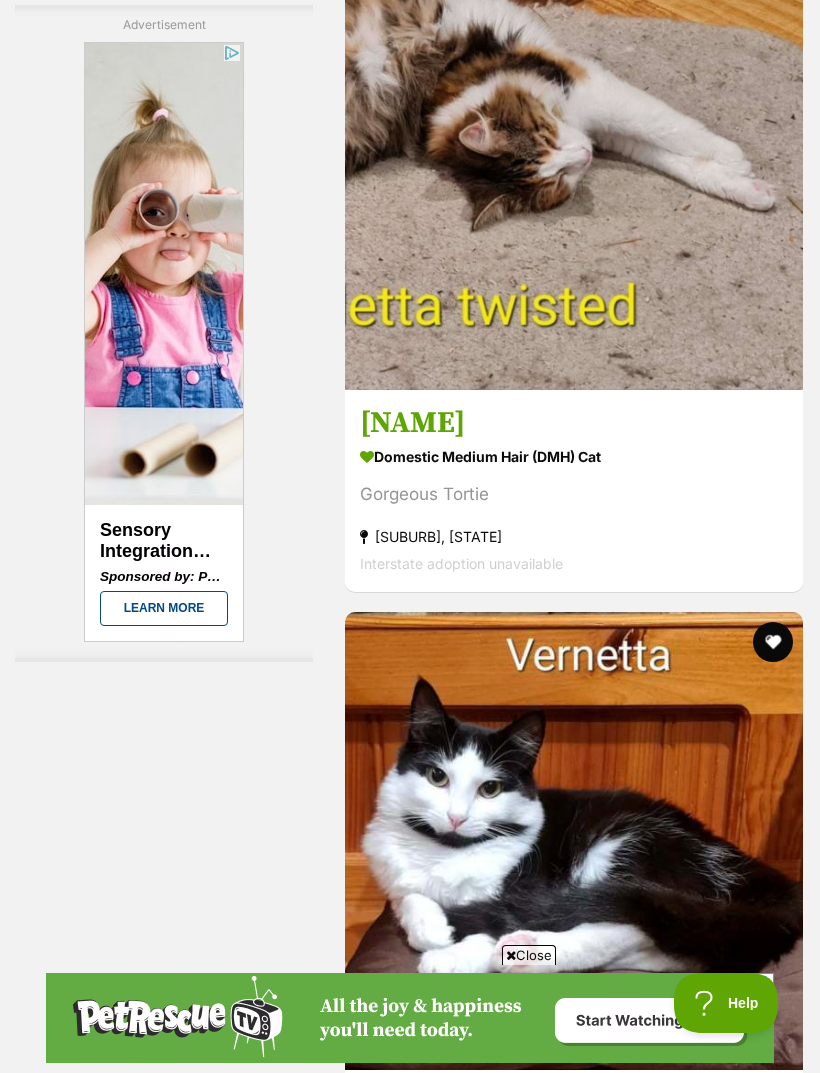 click on "Next" at bounding box center [655, 9714] 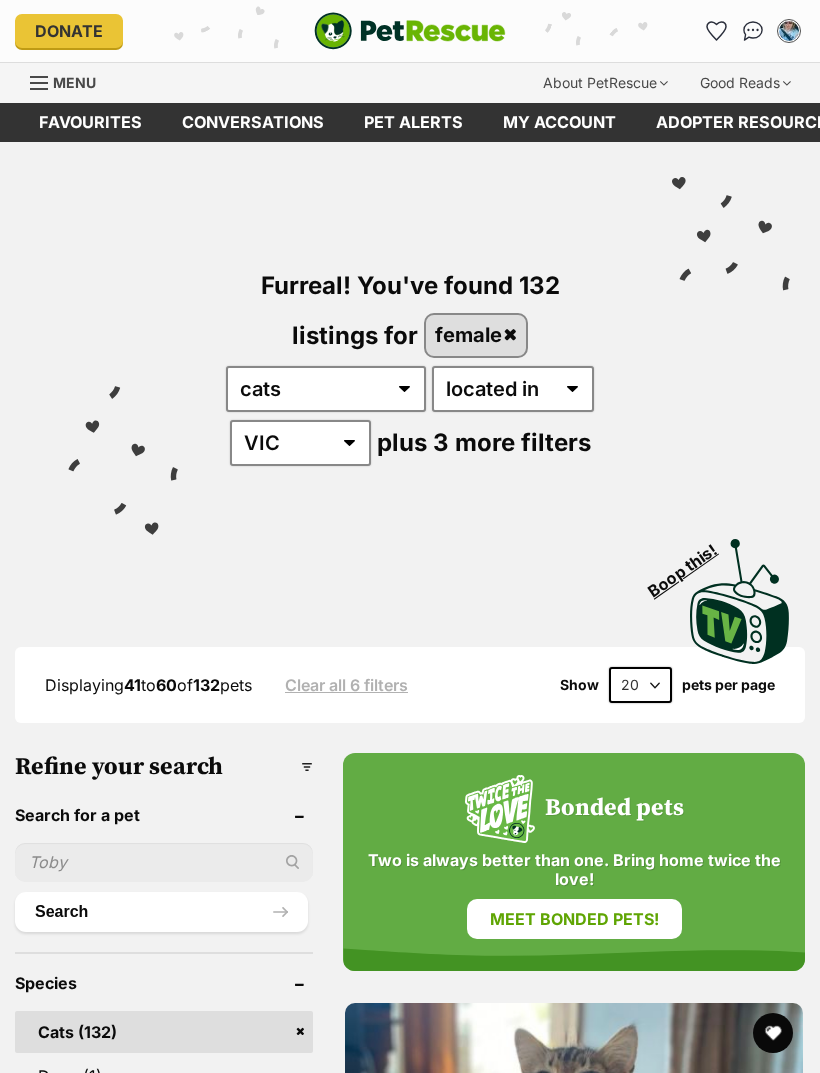 scroll, scrollTop: 0, scrollLeft: 0, axis: both 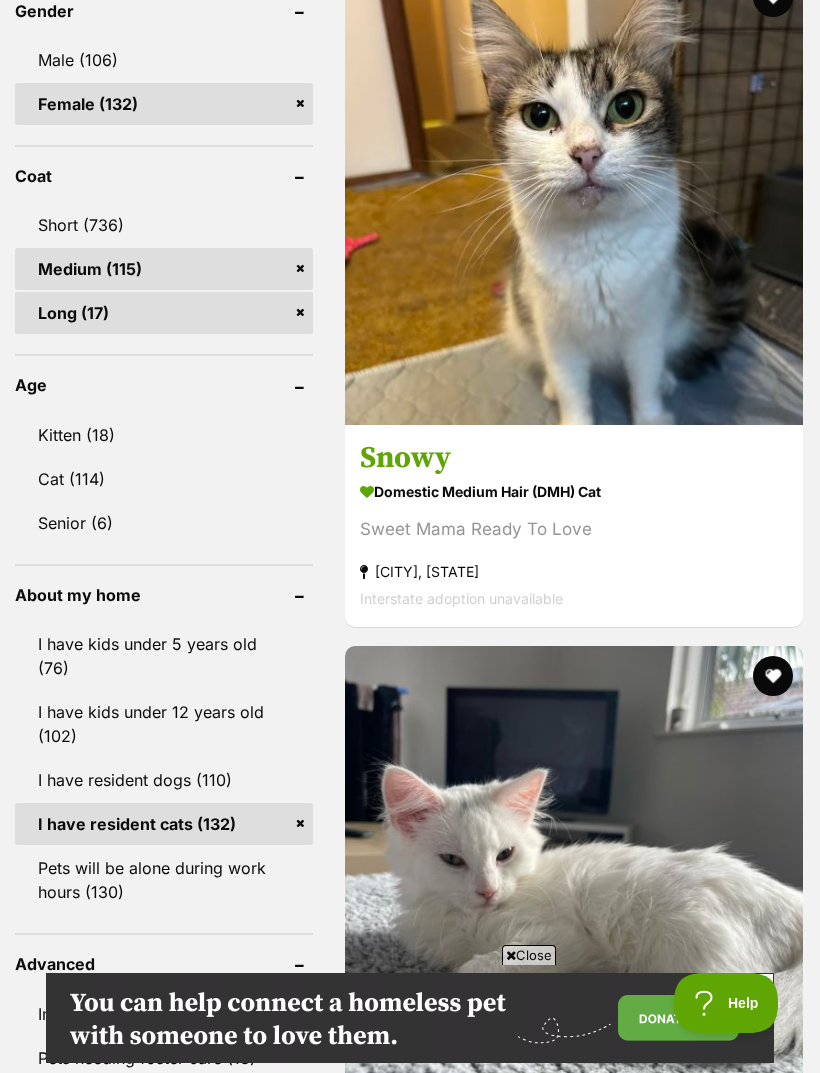click on "Honey" at bounding box center [574, 2496] 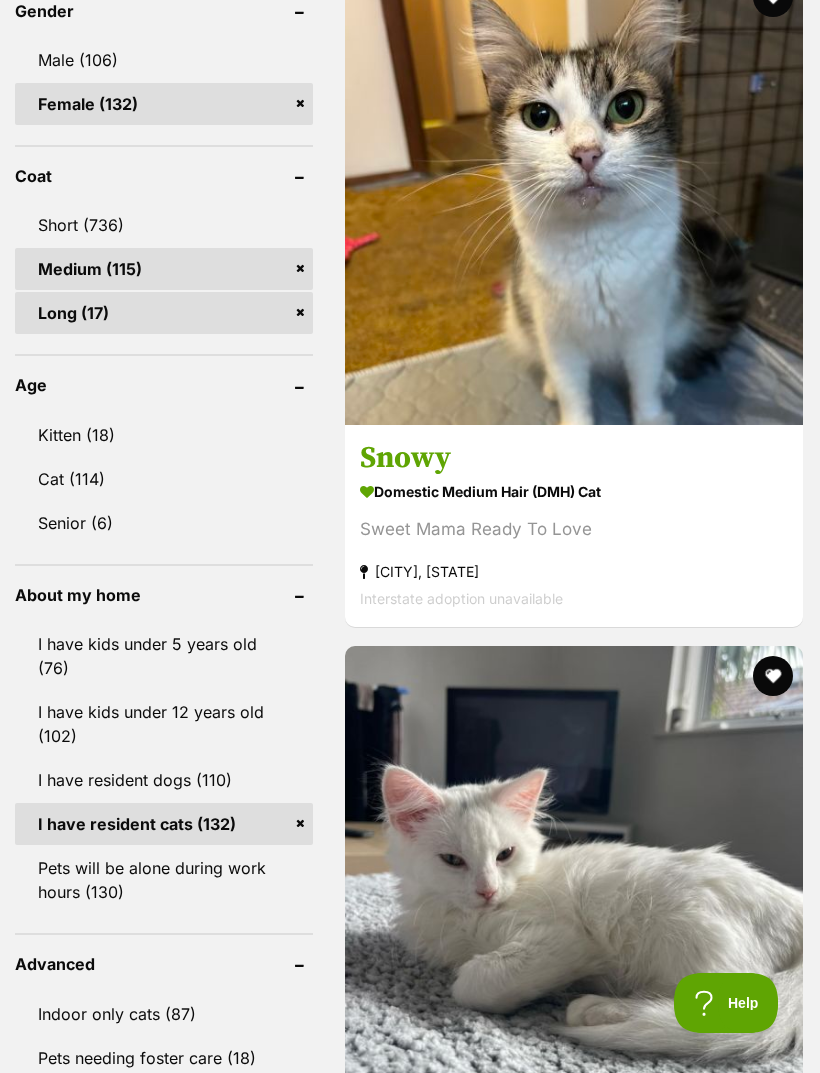 scroll, scrollTop: 1780, scrollLeft: 0, axis: vertical 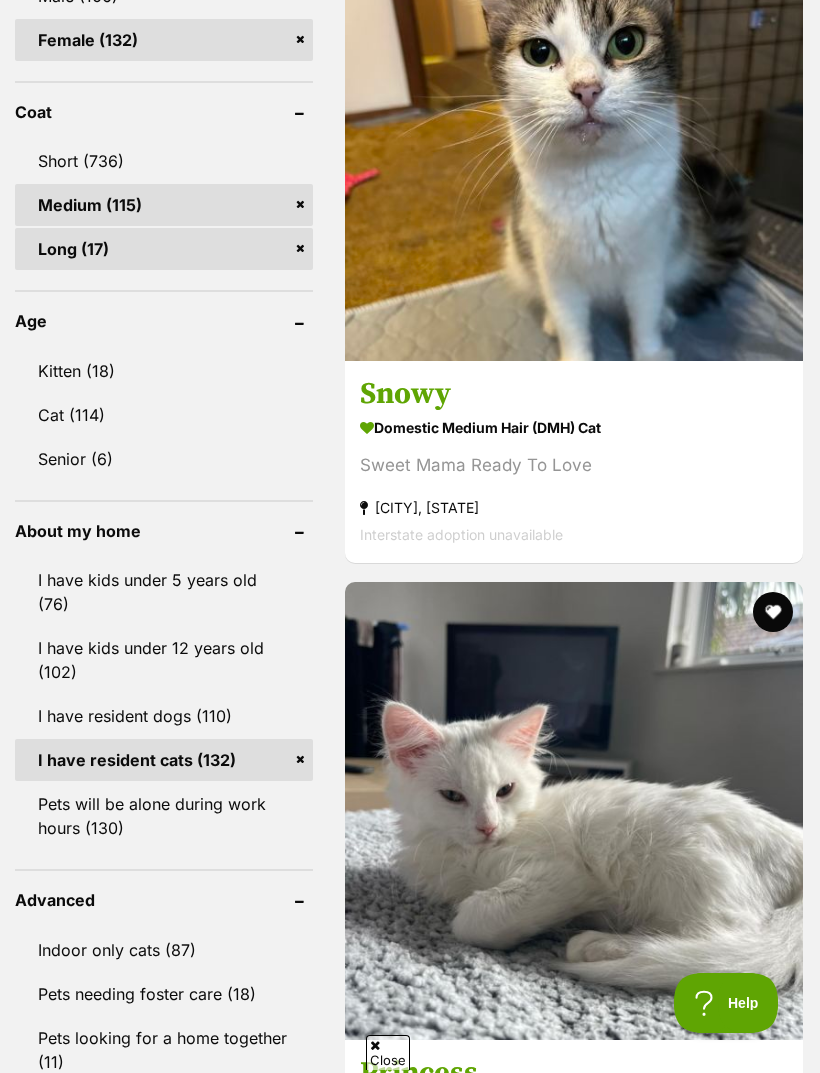 click at bounding box center (773, 1970) 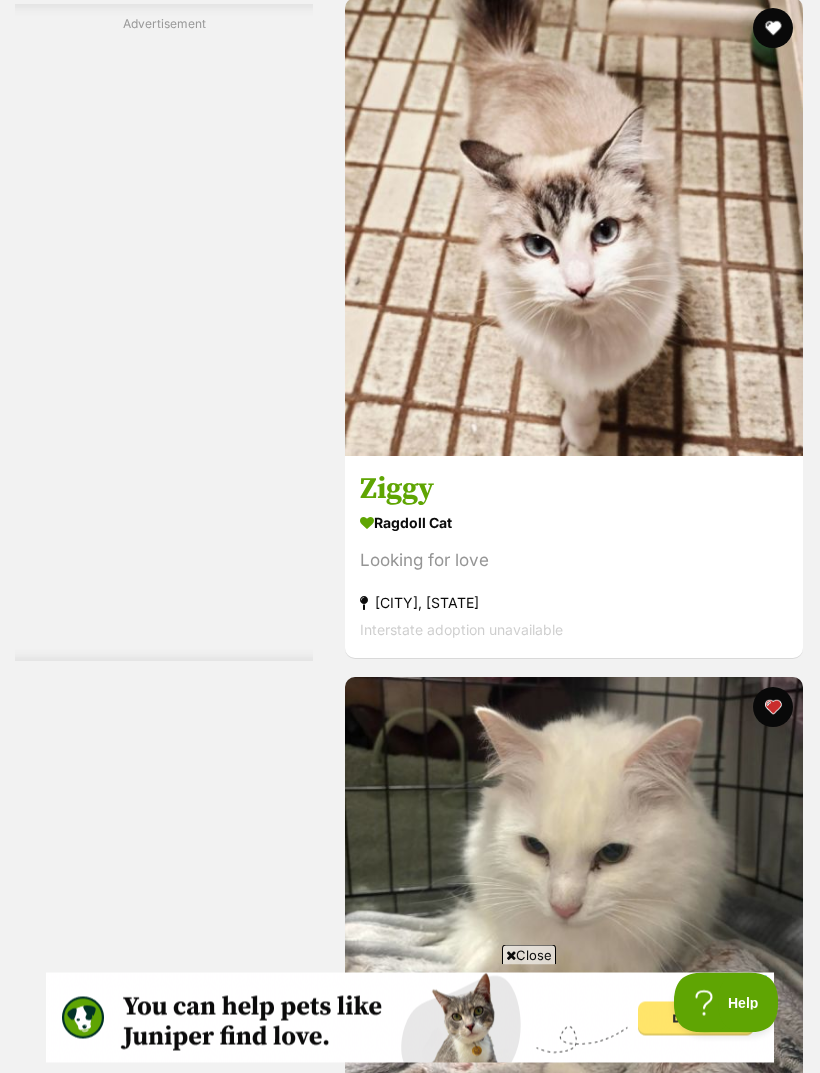 scroll, scrollTop: 6112, scrollLeft: 0, axis: vertical 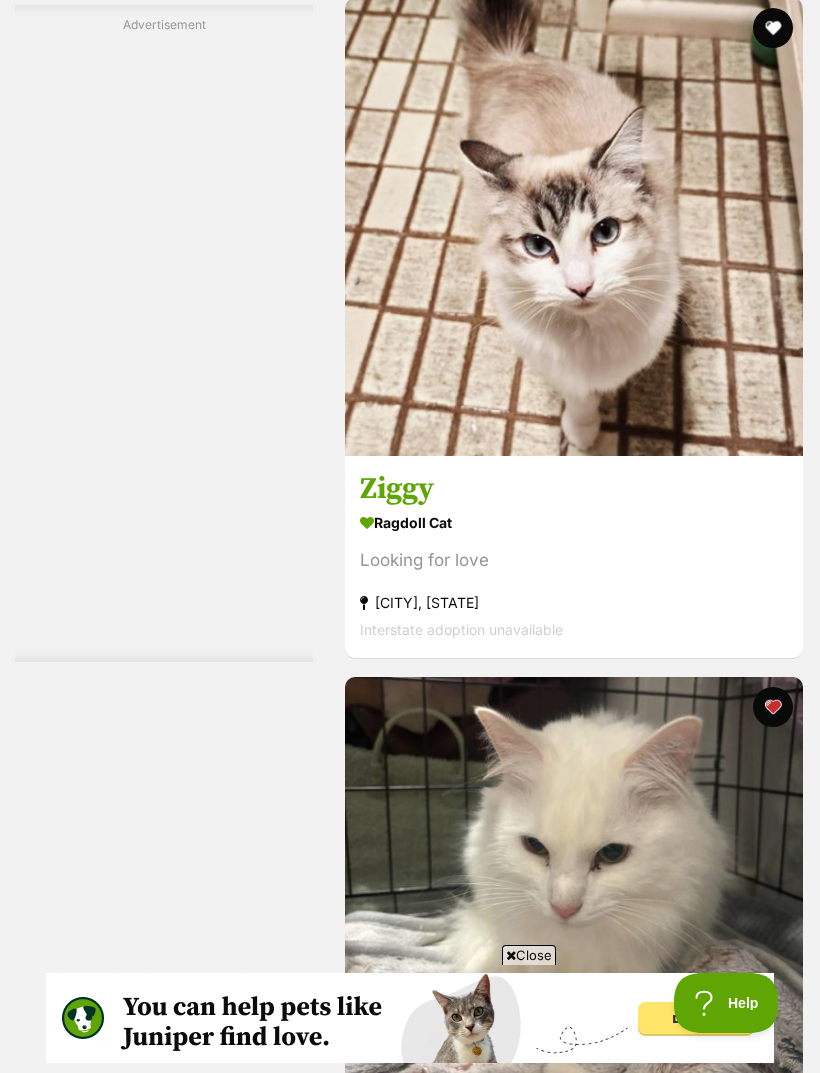 click on "Next" at bounding box center [655, 9779] 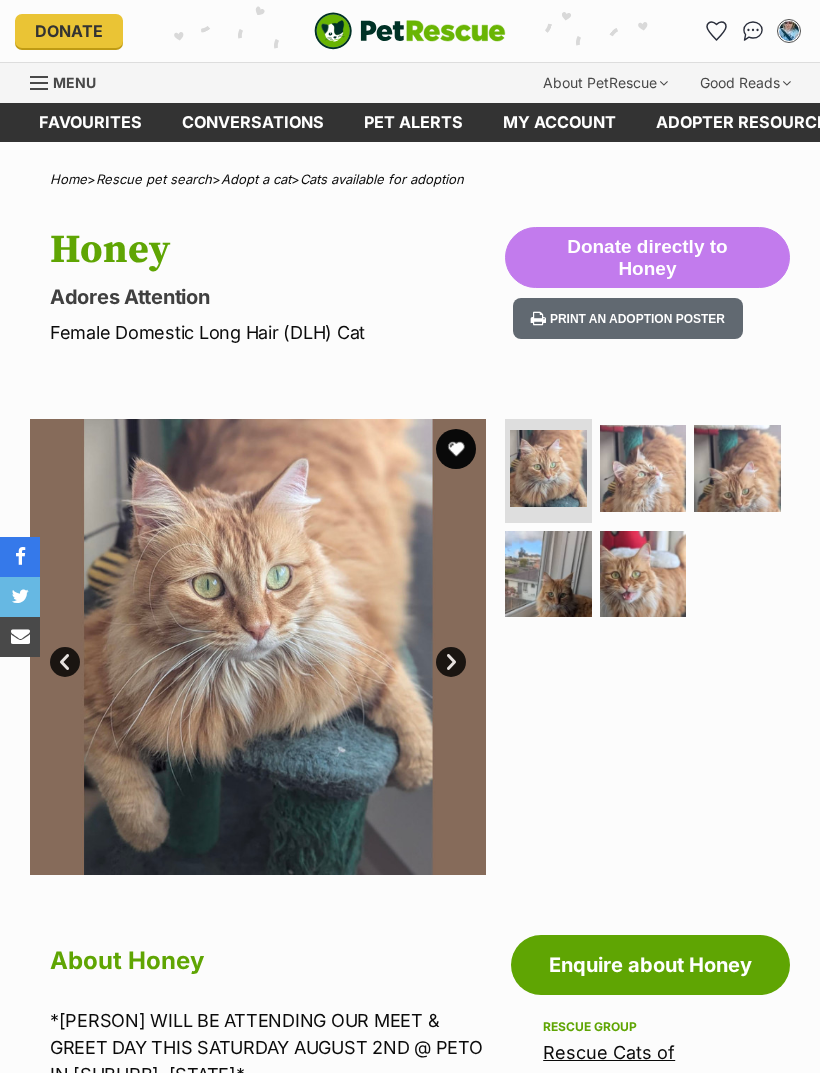 scroll, scrollTop: 0, scrollLeft: 0, axis: both 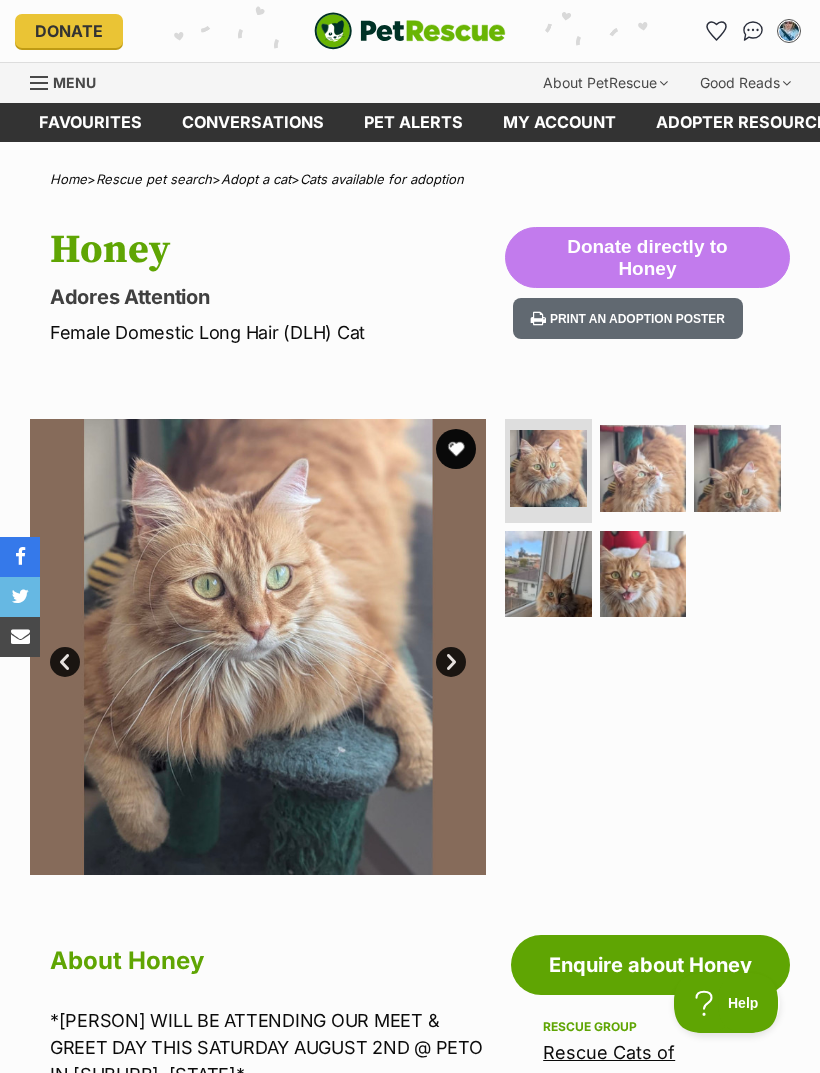click on "Next" at bounding box center (451, 662) 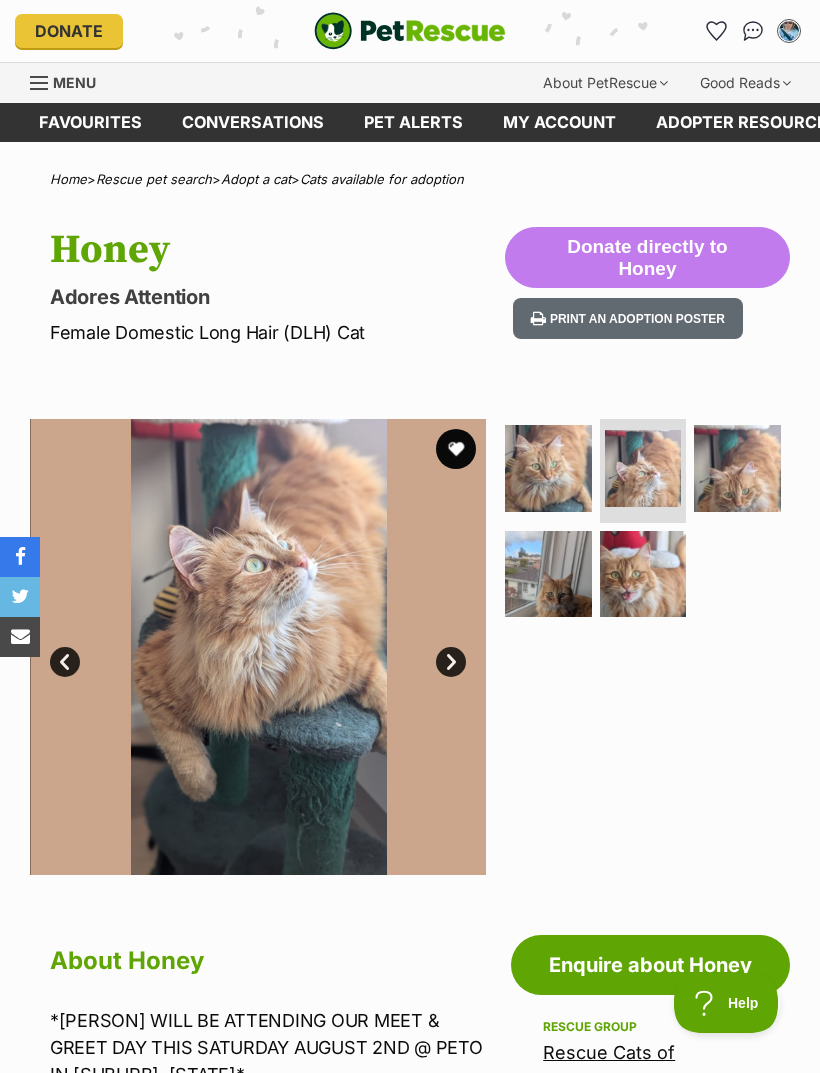 scroll, scrollTop: 0, scrollLeft: 0, axis: both 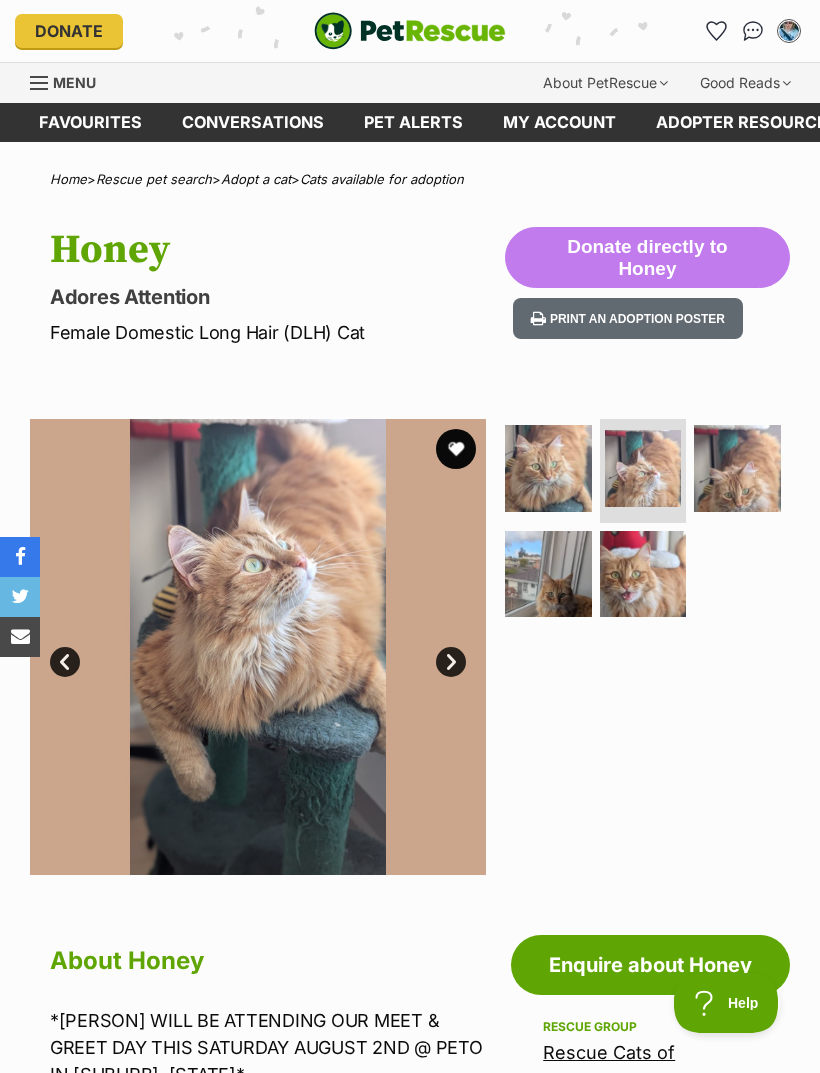 click on "Next" at bounding box center [451, 662] 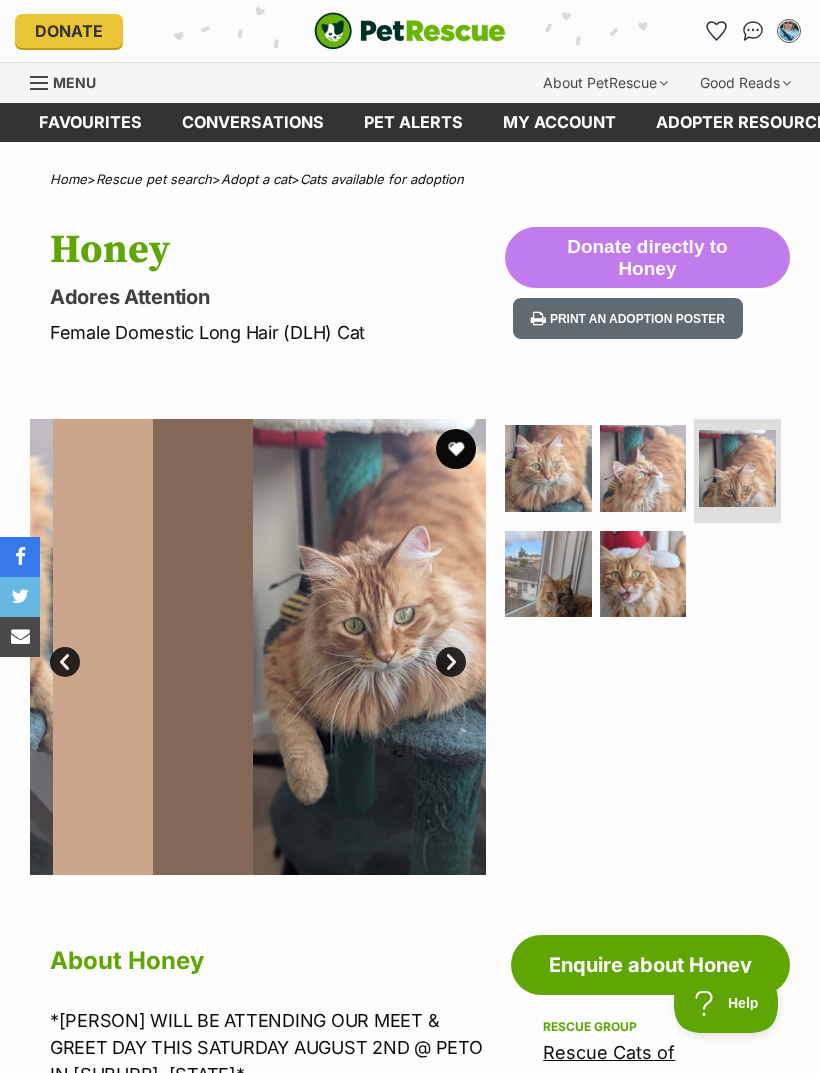 scroll, scrollTop: 0, scrollLeft: 0, axis: both 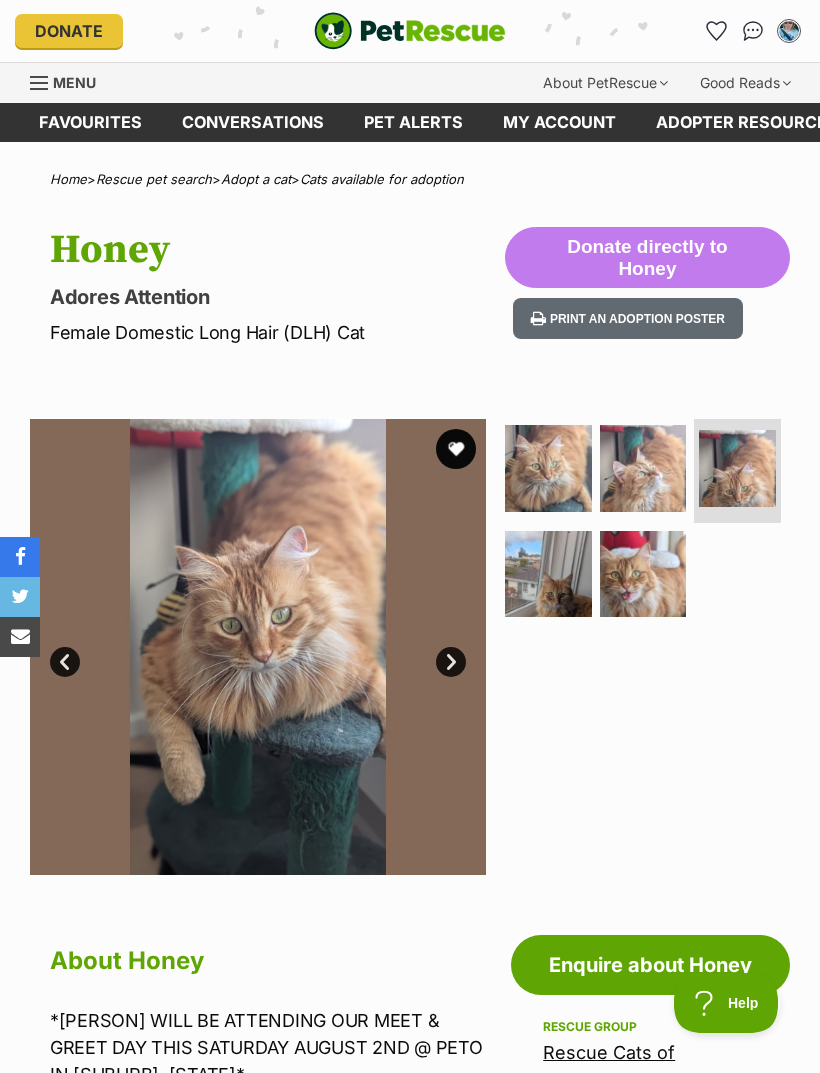click on "Next" at bounding box center (451, 662) 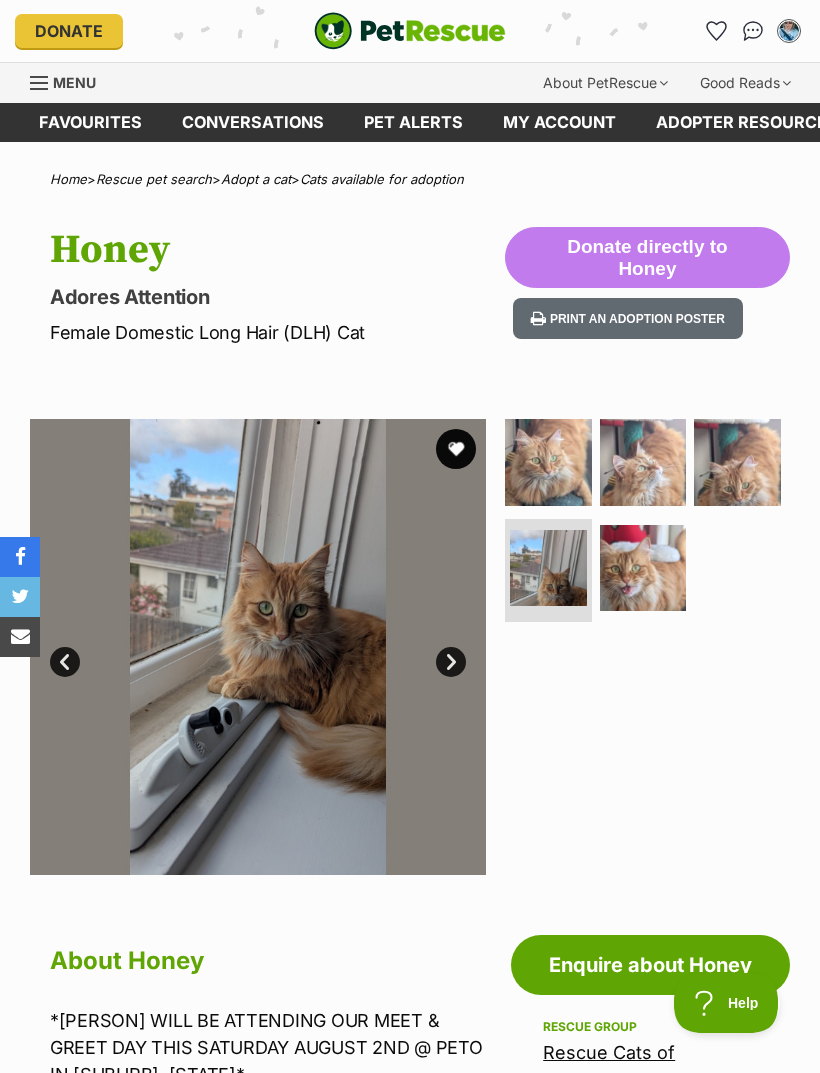 click at bounding box center [258, 647] 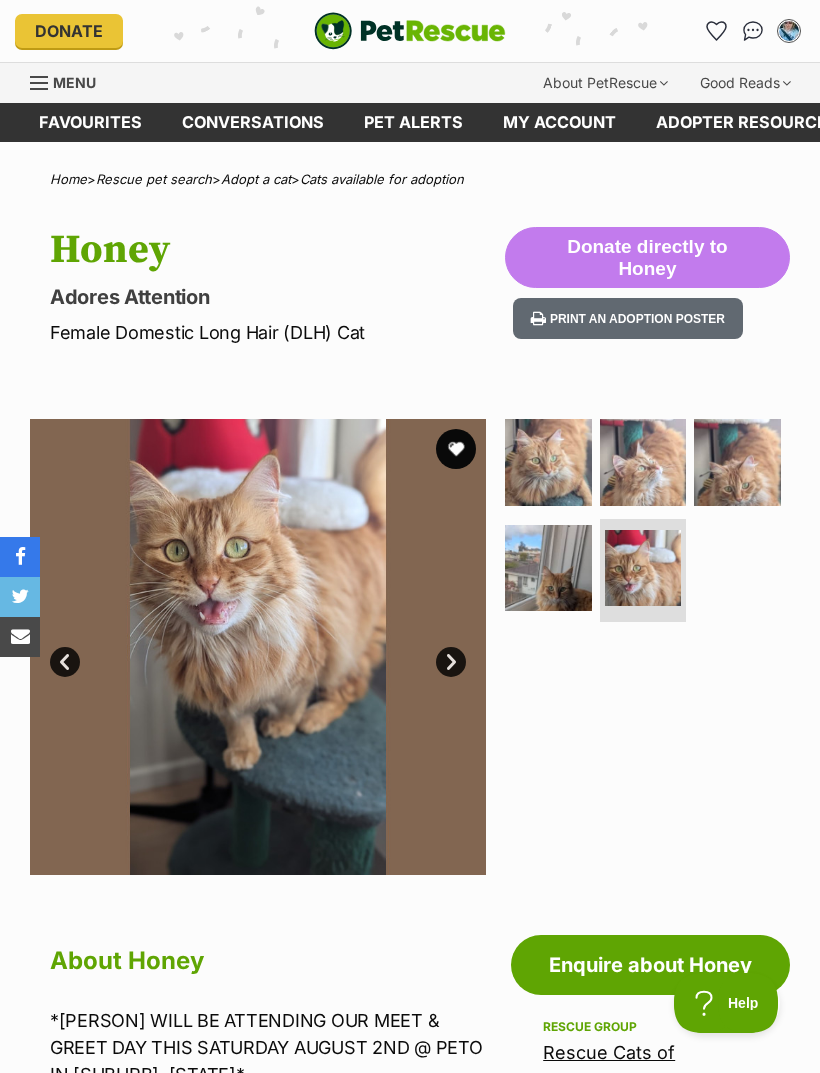 click on "Next" at bounding box center [451, 662] 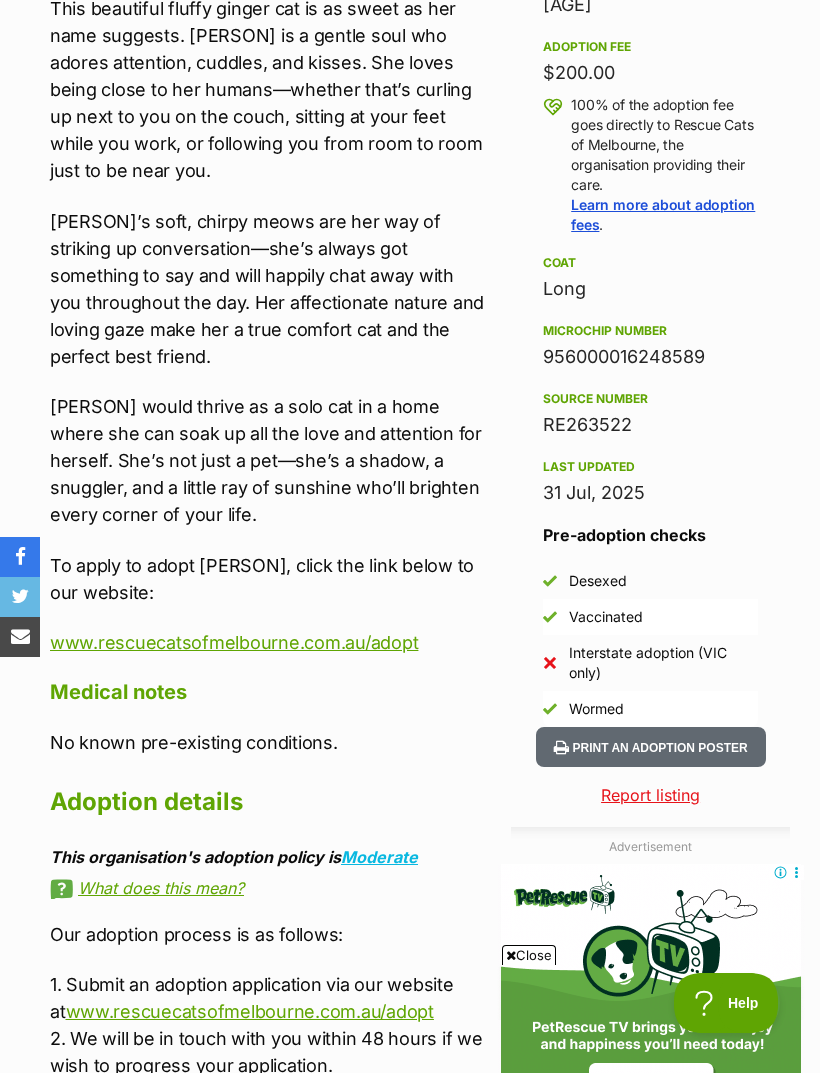 scroll, scrollTop: 0, scrollLeft: 0, axis: both 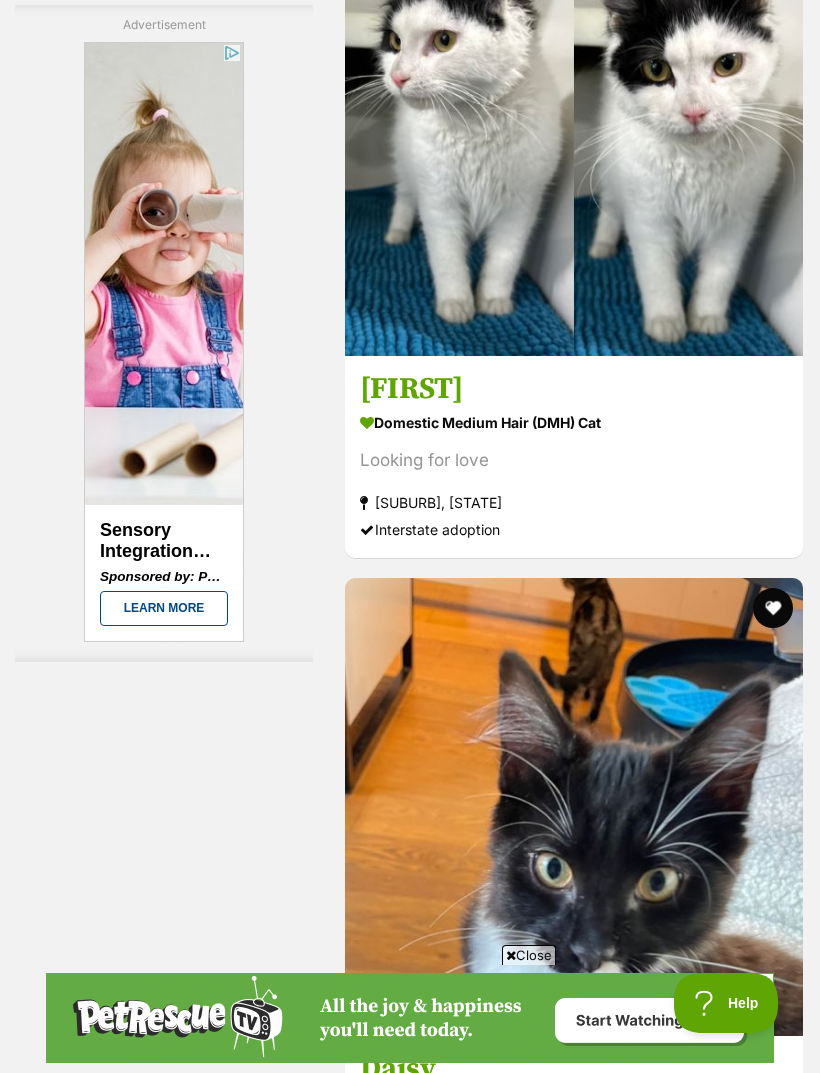 click on "Next" at bounding box center [655, 9680] 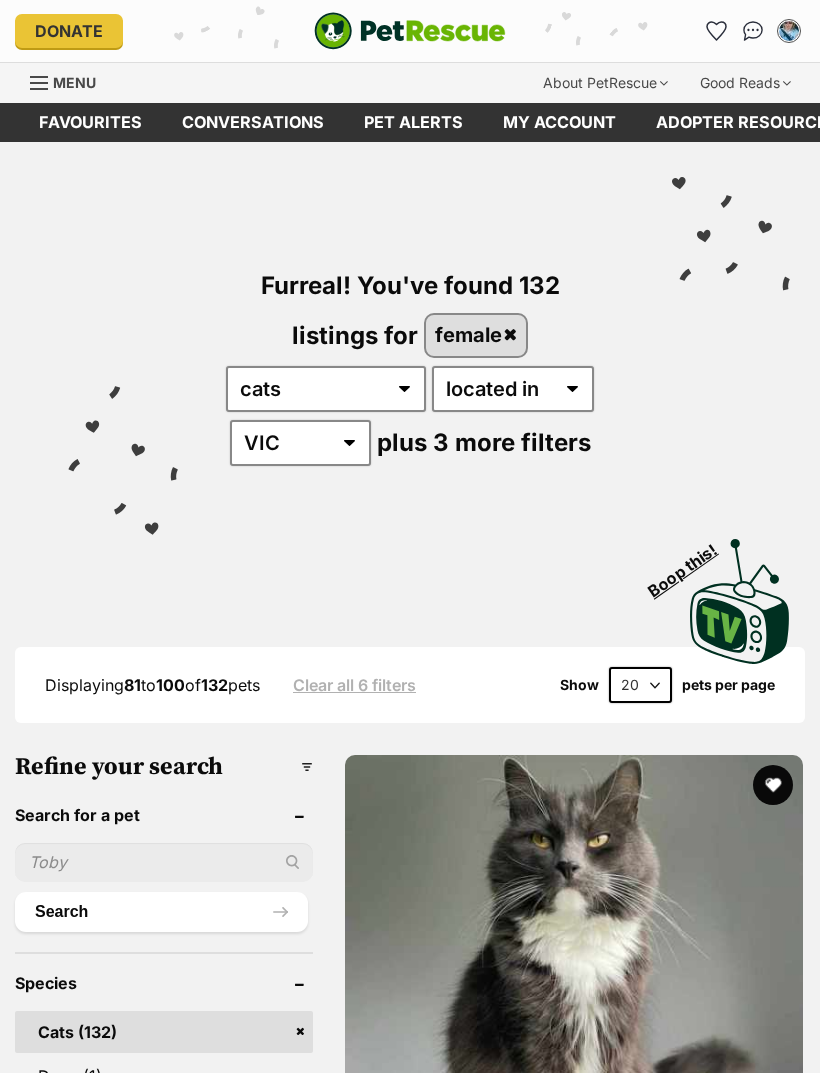 scroll, scrollTop: 0, scrollLeft: 0, axis: both 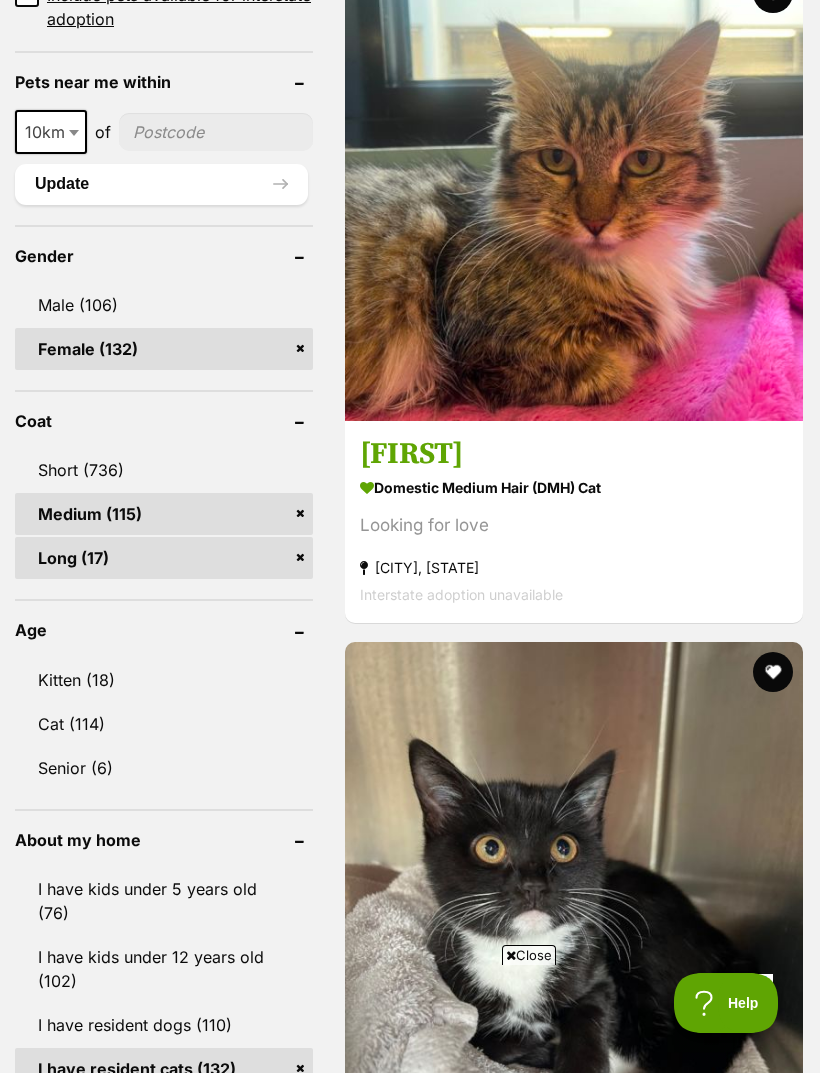 click on "Rosie!! 🧡🧡🧡" at bounding box center (574, 2492) 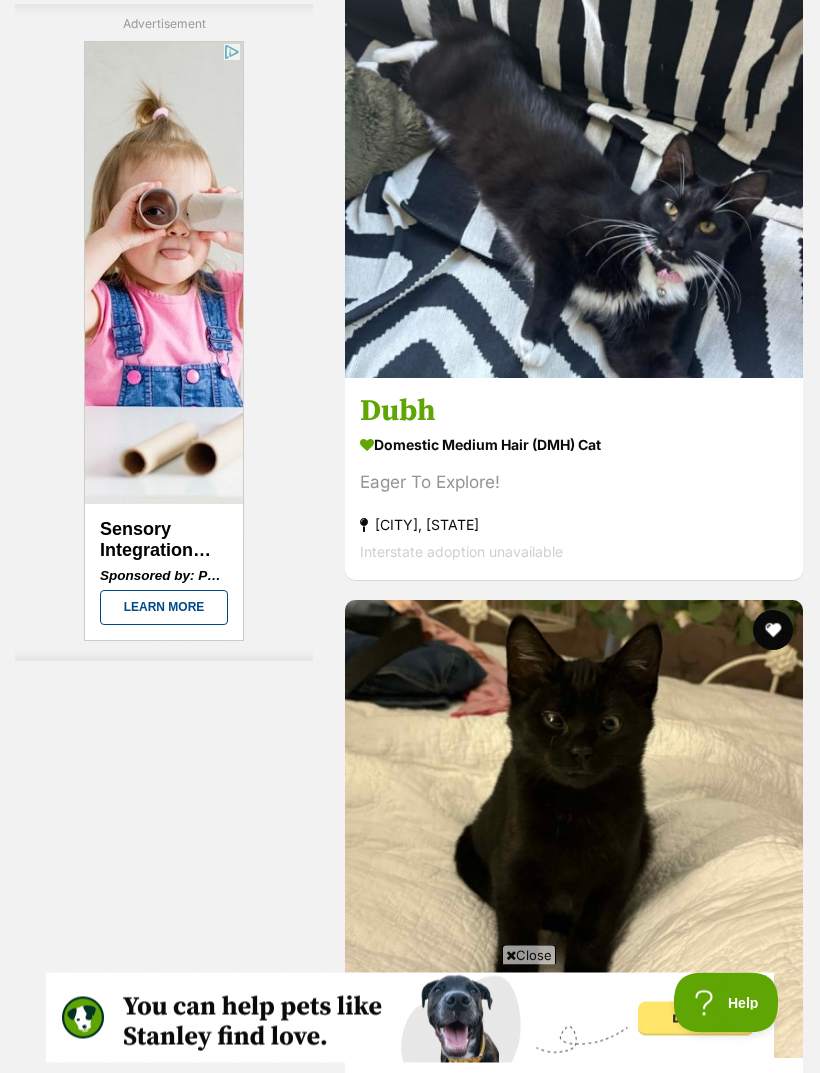 scroll, scrollTop: 5782, scrollLeft: 0, axis: vertical 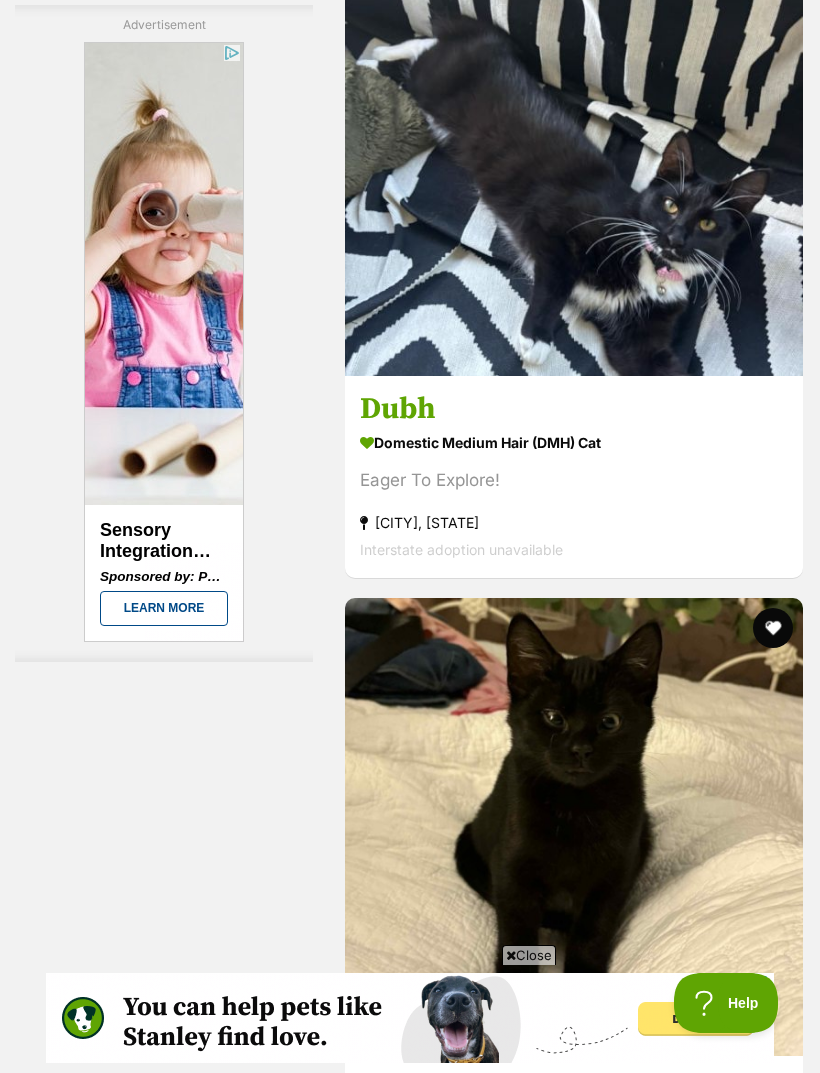 click at bounding box center [678, 9700] 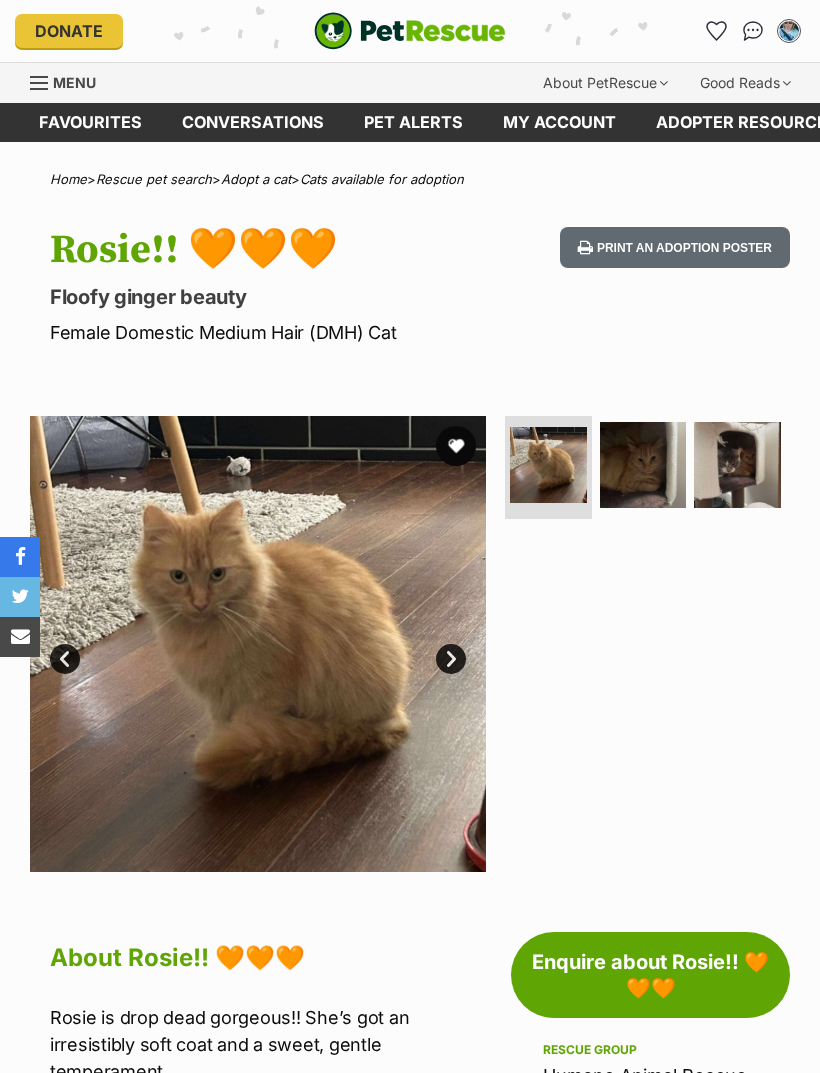 scroll, scrollTop: 0, scrollLeft: 0, axis: both 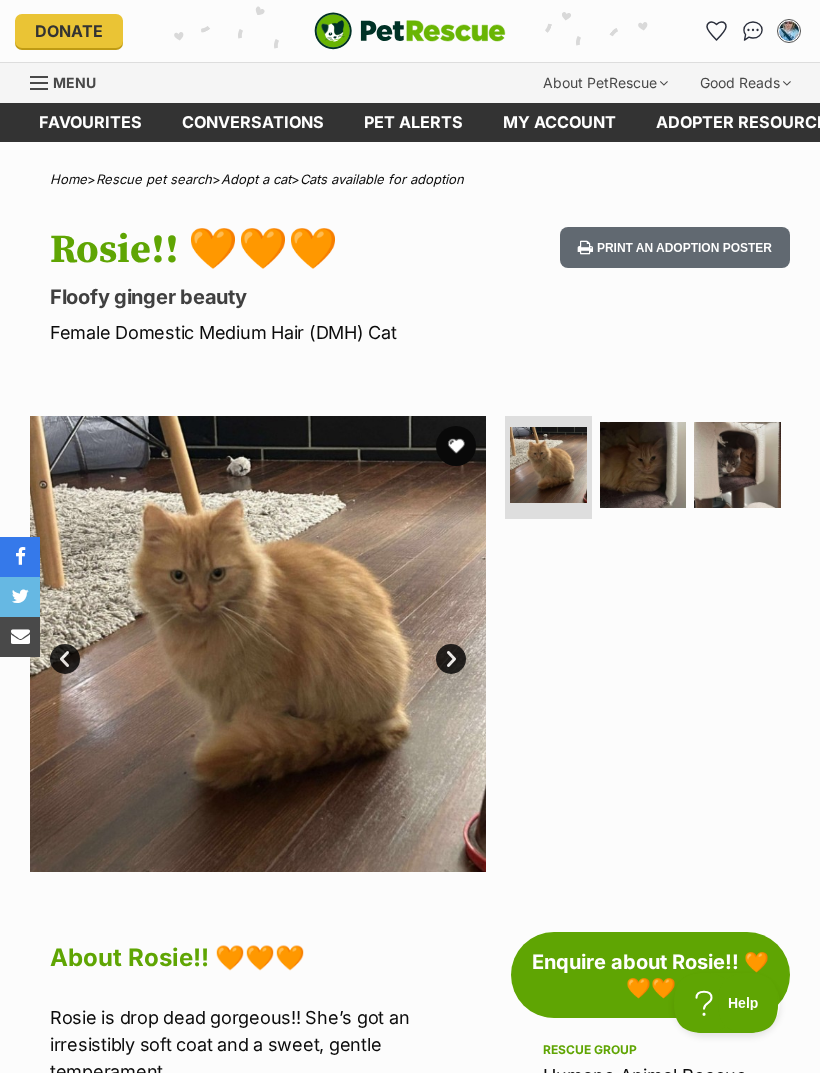 click on "Next" at bounding box center (451, 659) 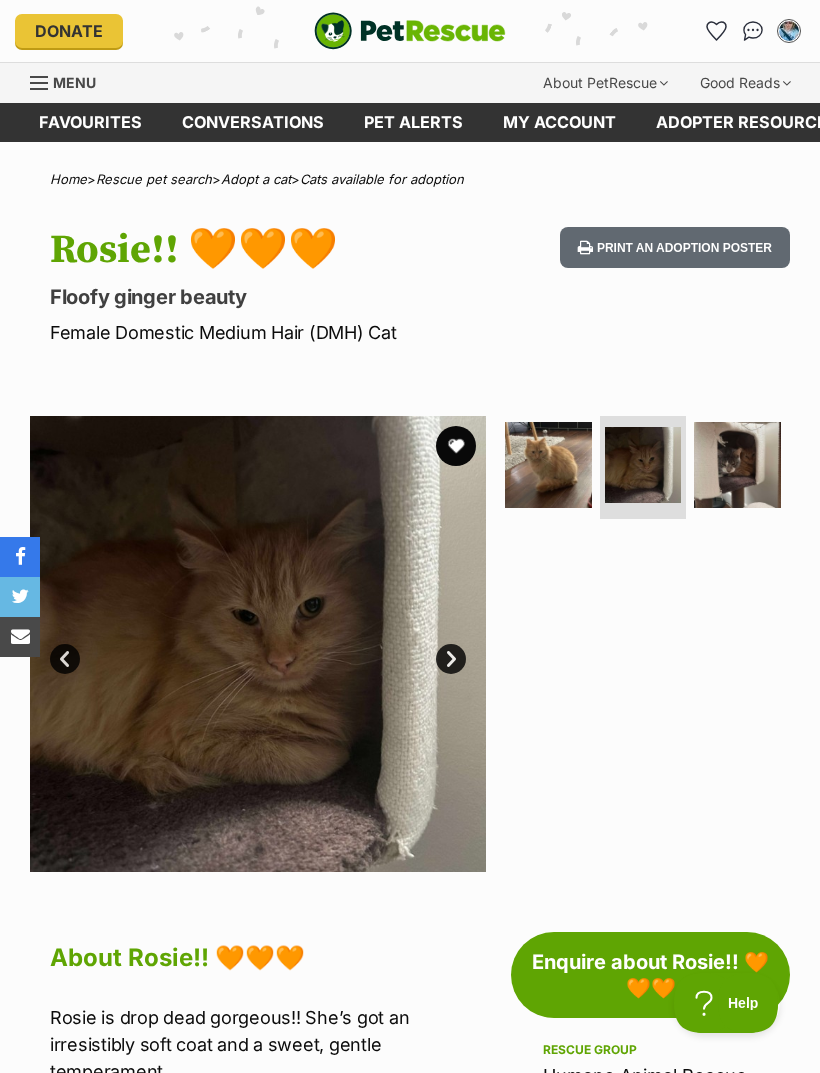 click at bounding box center (258, 644) 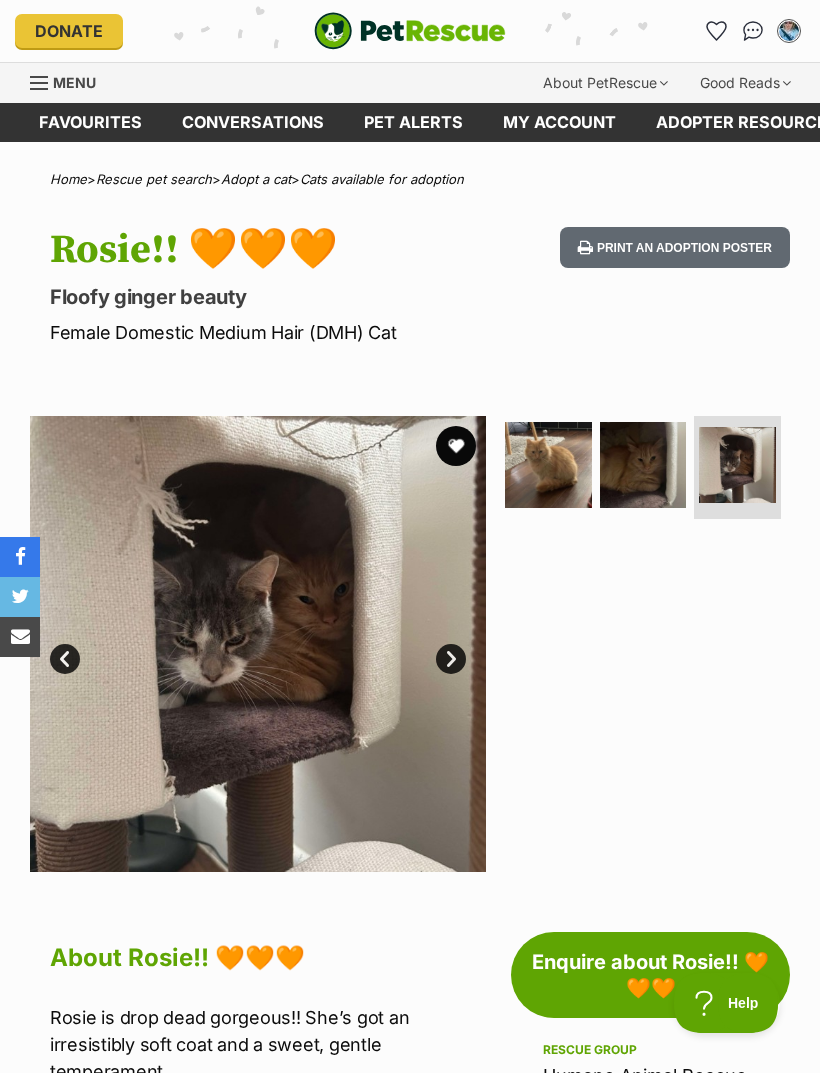 click on "Next" at bounding box center [451, 659] 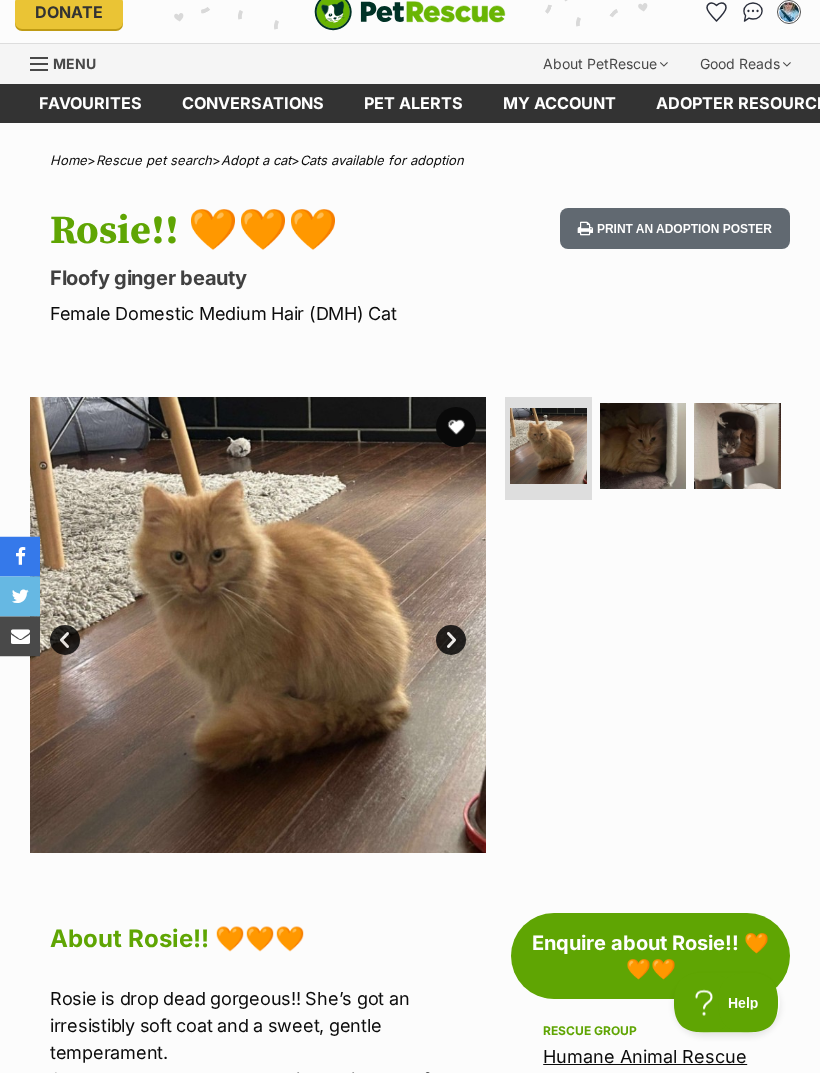 scroll, scrollTop: 0, scrollLeft: 0, axis: both 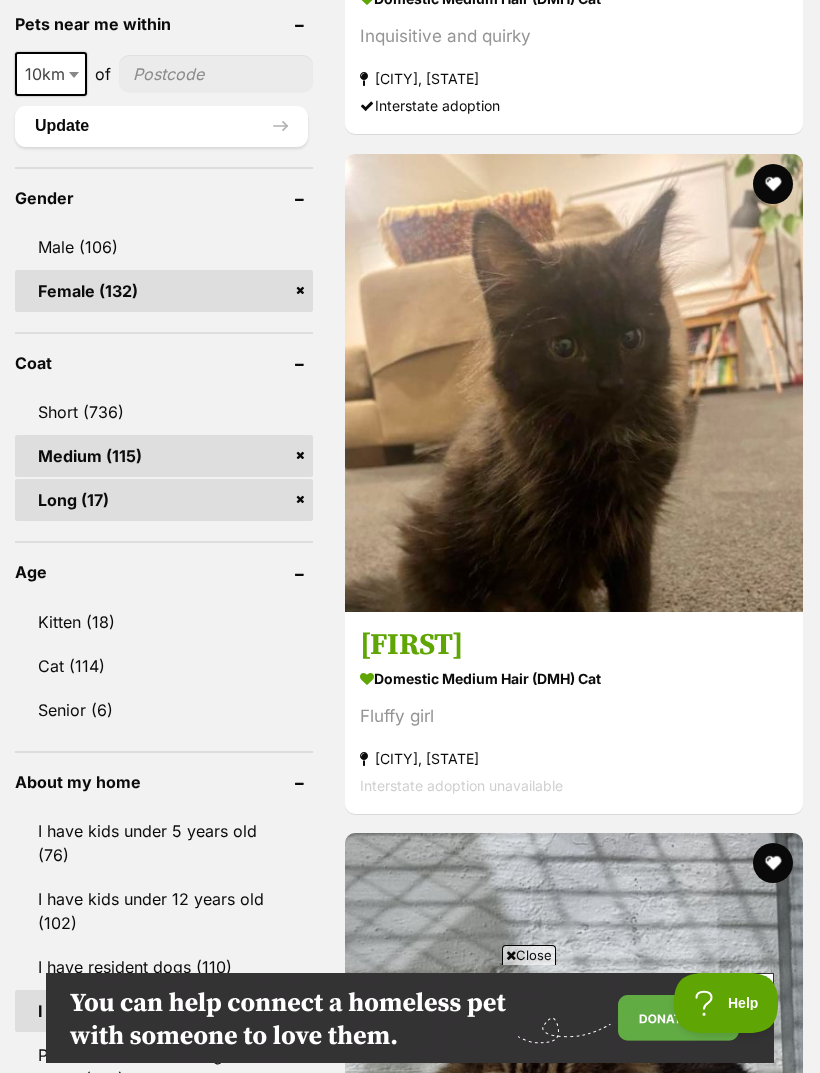 click on "Maya" at bounding box center (574, 2683) 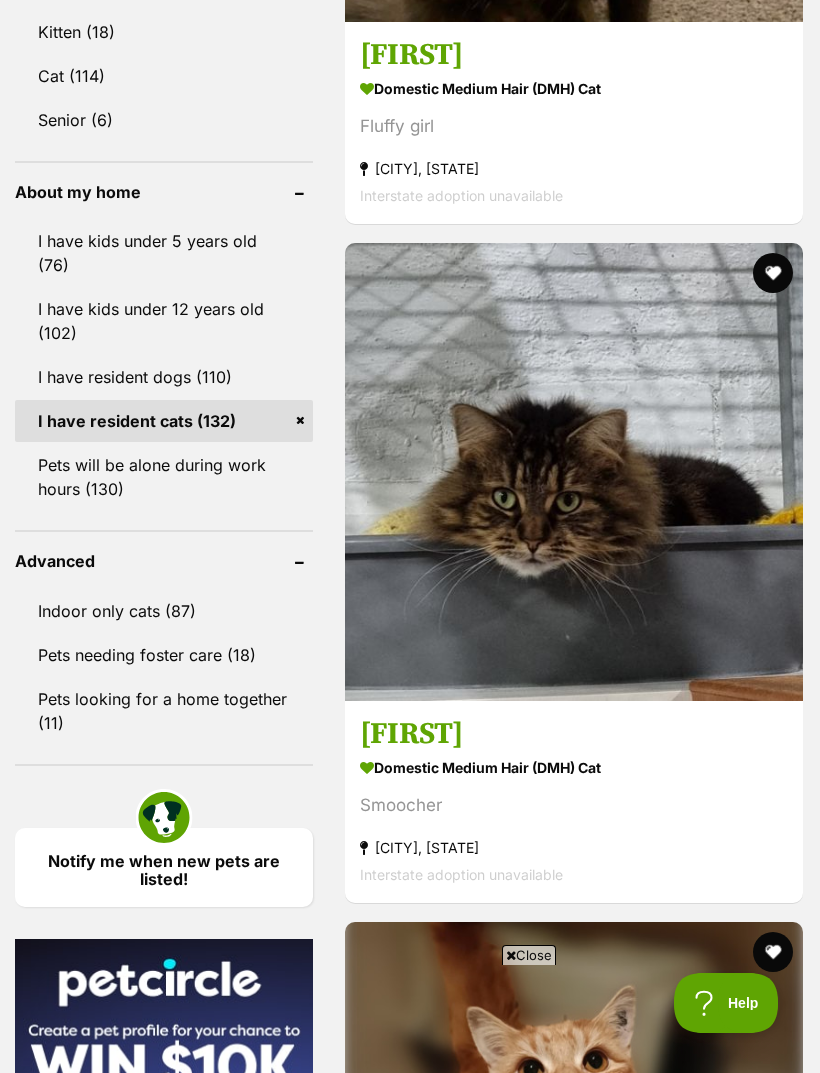 scroll, scrollTop: 2167, scrollLeft: 0, axis: vertical 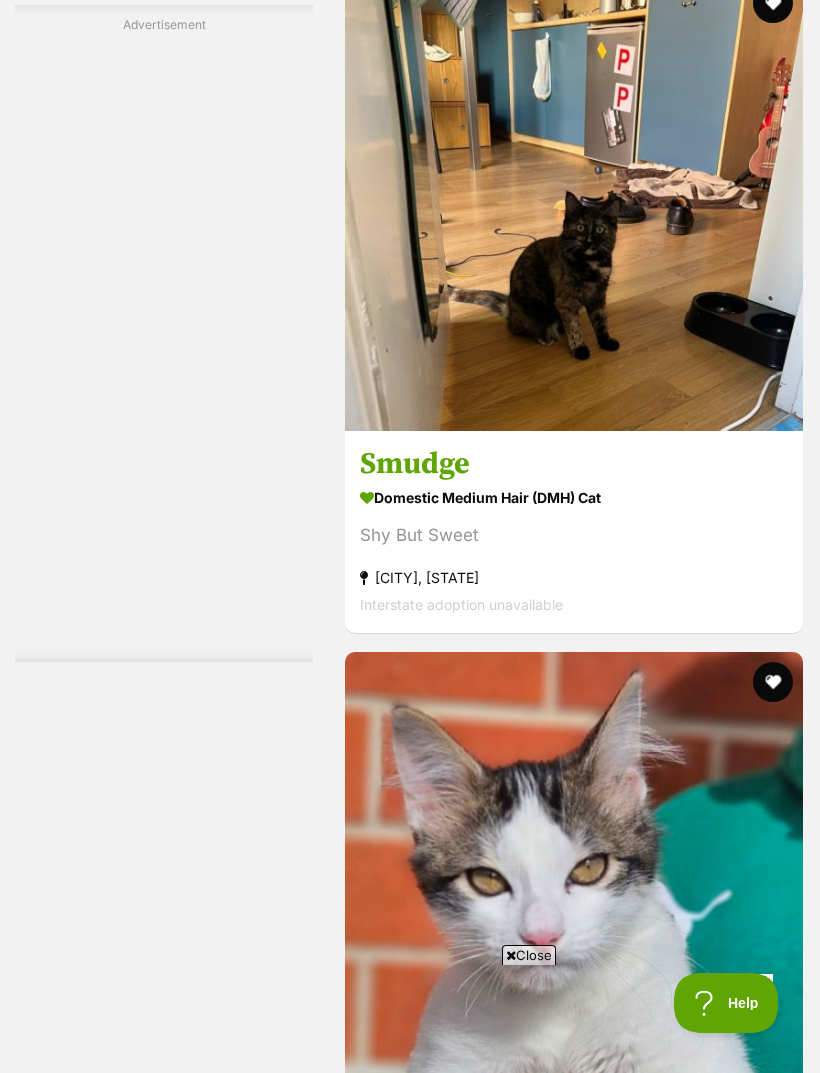 click on "Next" at bounding box center [655, 9754] 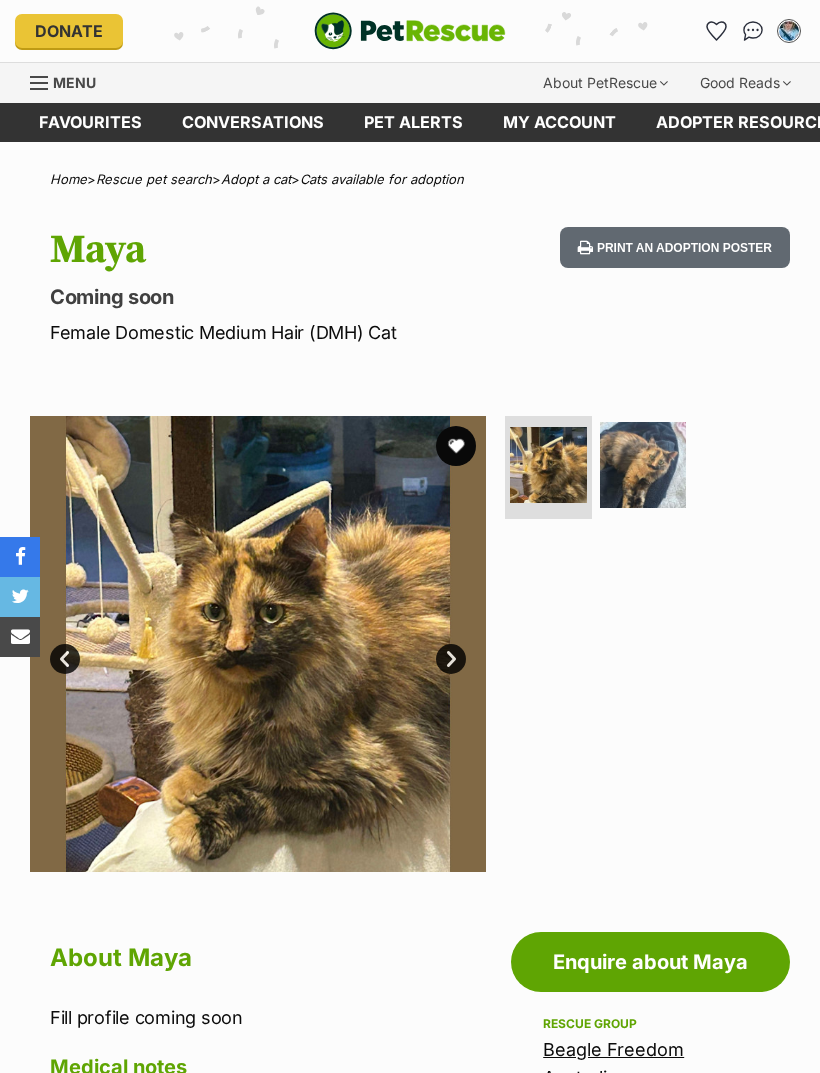scroll, scrollTop: 0, scrollLeft: 0, axis: both 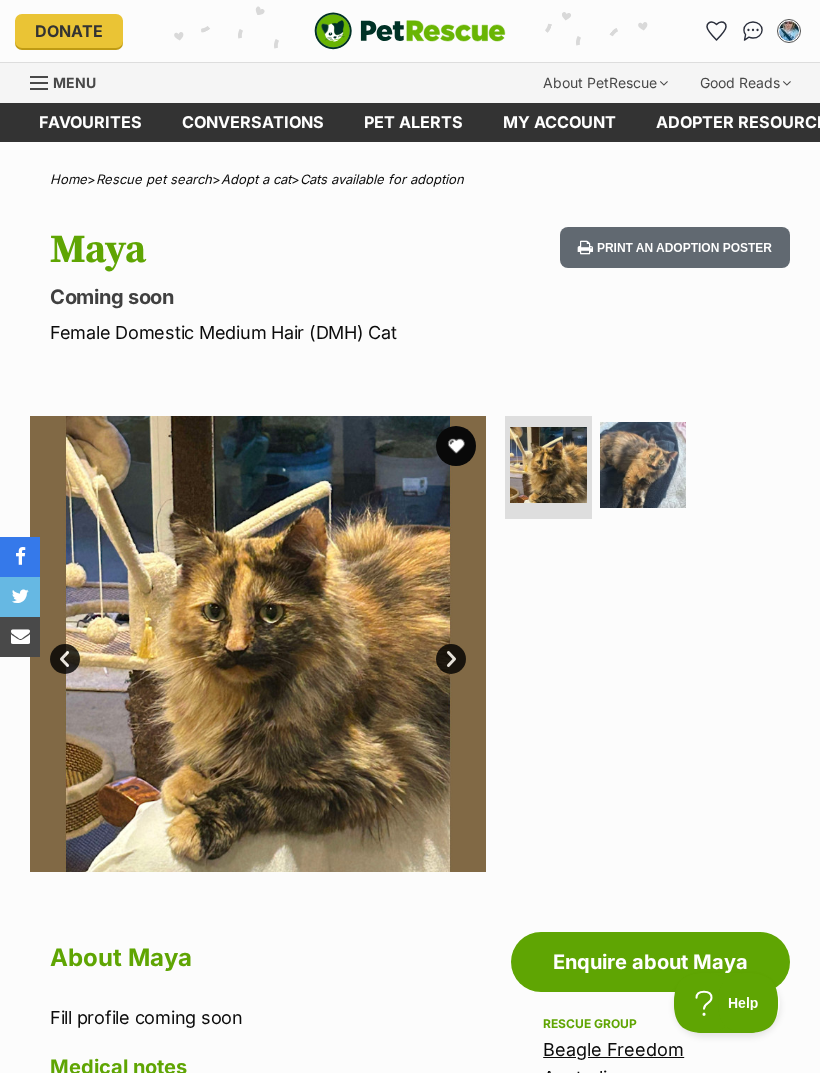 click on "Next" at bounding box center [451, 659] 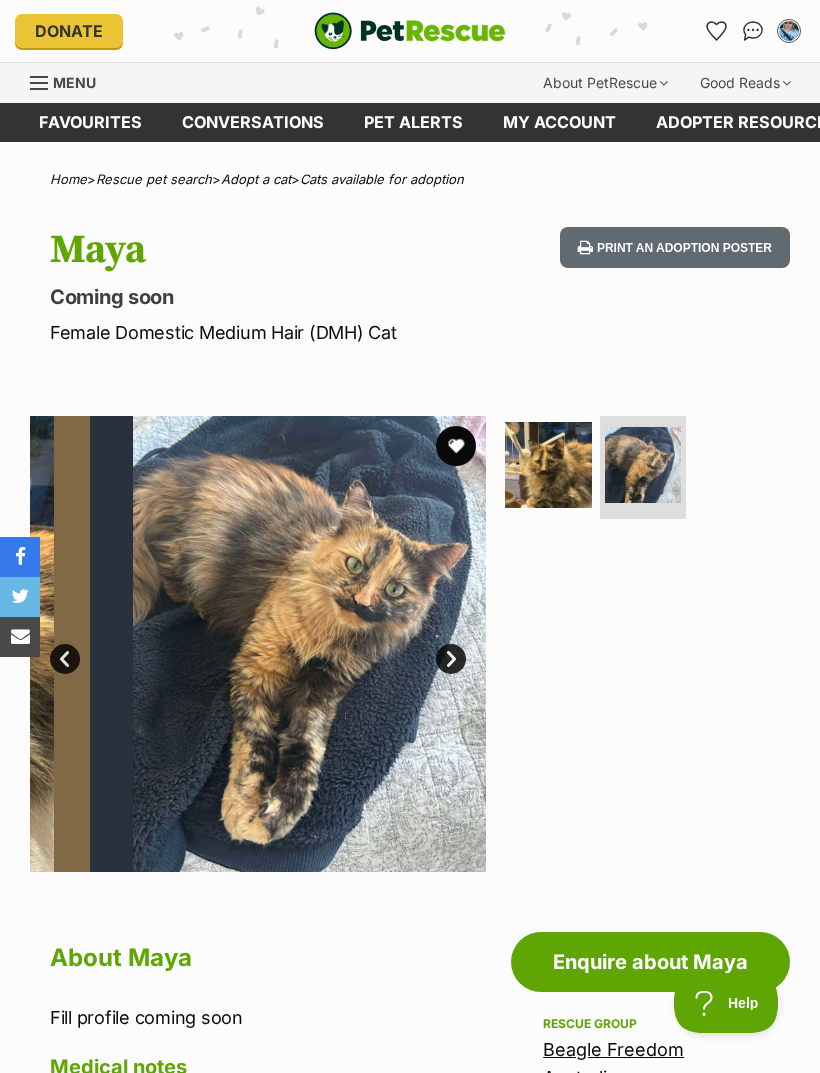 scroll, scrollTop: 0, scrollLeft: 0, axis: both 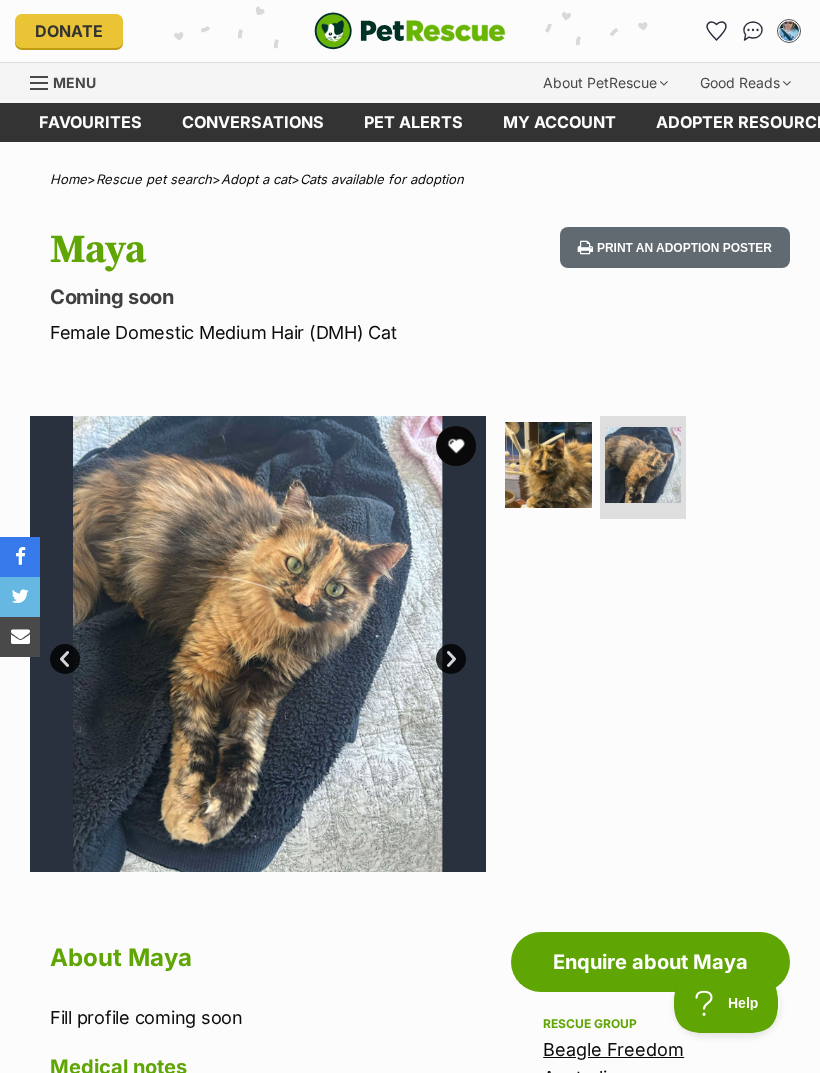 click on "Next" at bounding box center (451, 659) 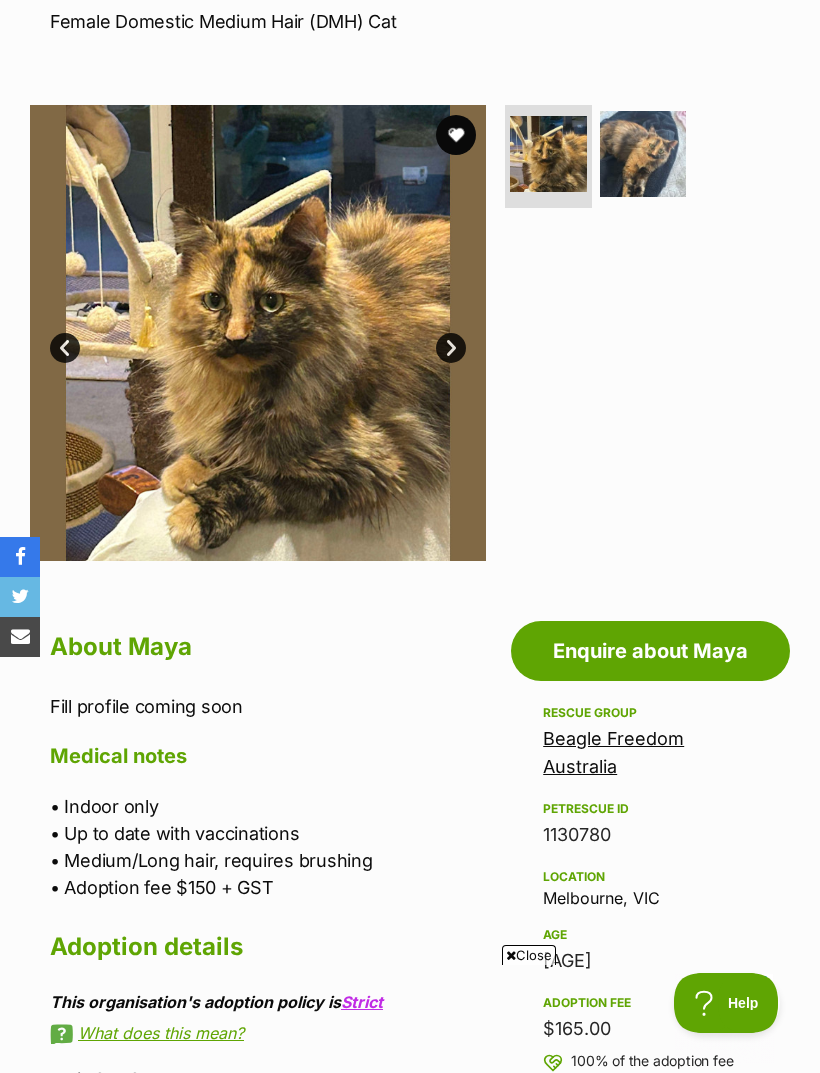 scroll, scrollTop: 309, scrollLeft: 0, axis: vertical 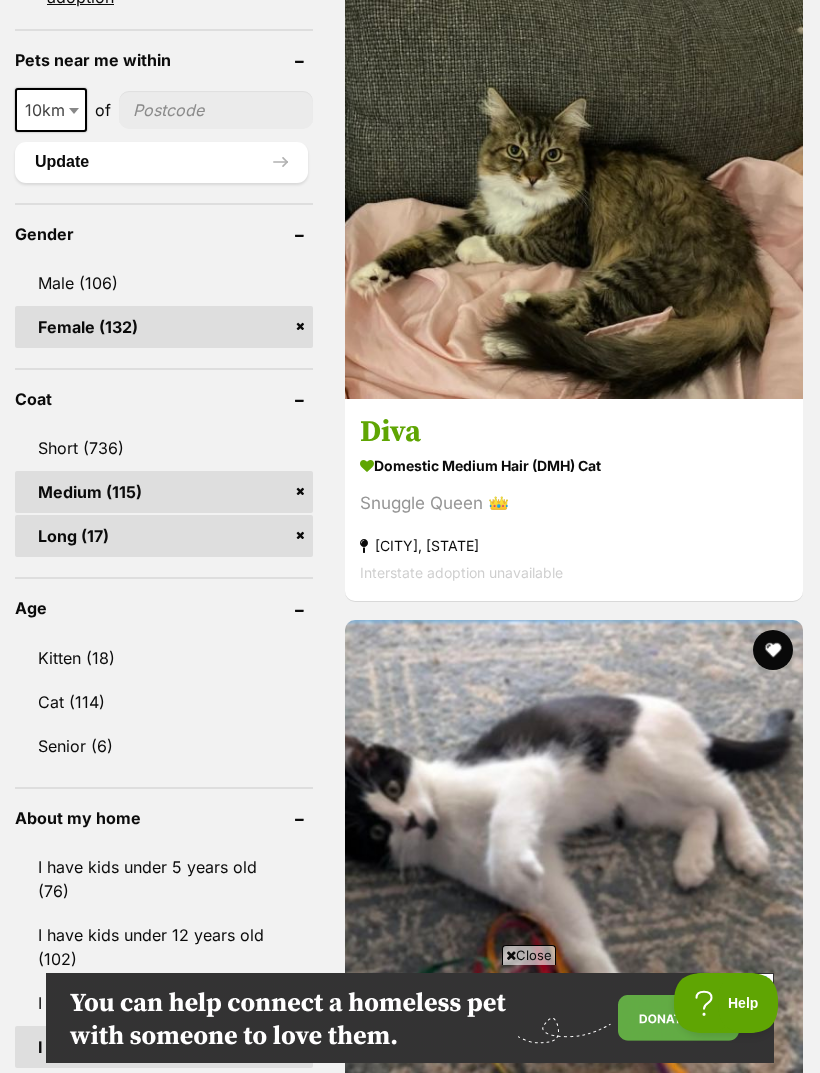 click on "[PERSON]" at bounding box center (574, 2470) 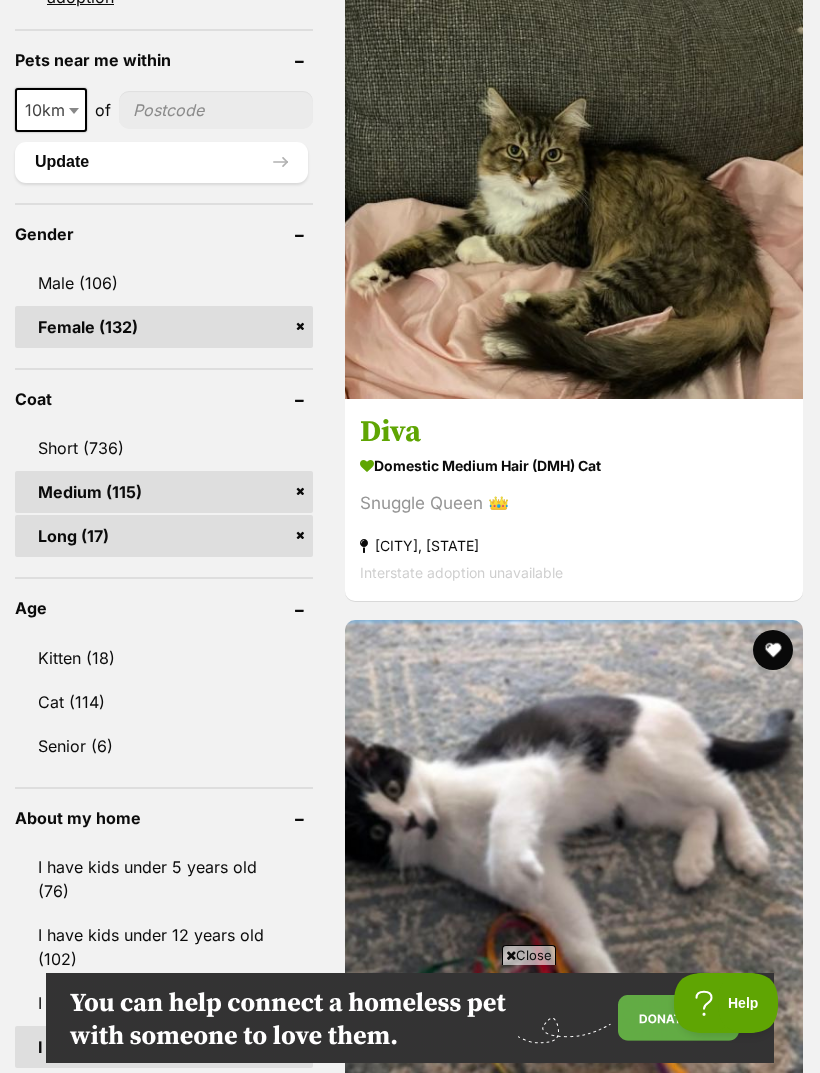 scroll, scrollTop: 0, scrollLeft: 0, axis: both 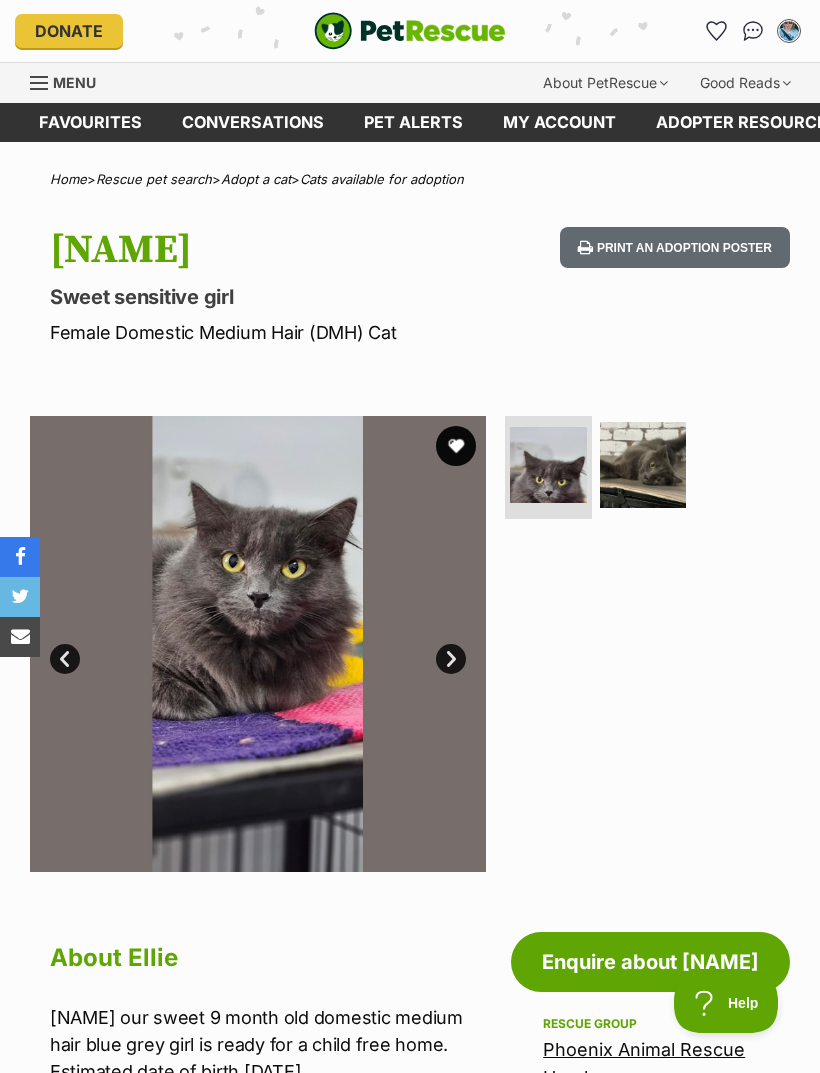 click at bounding box center [258, 644] 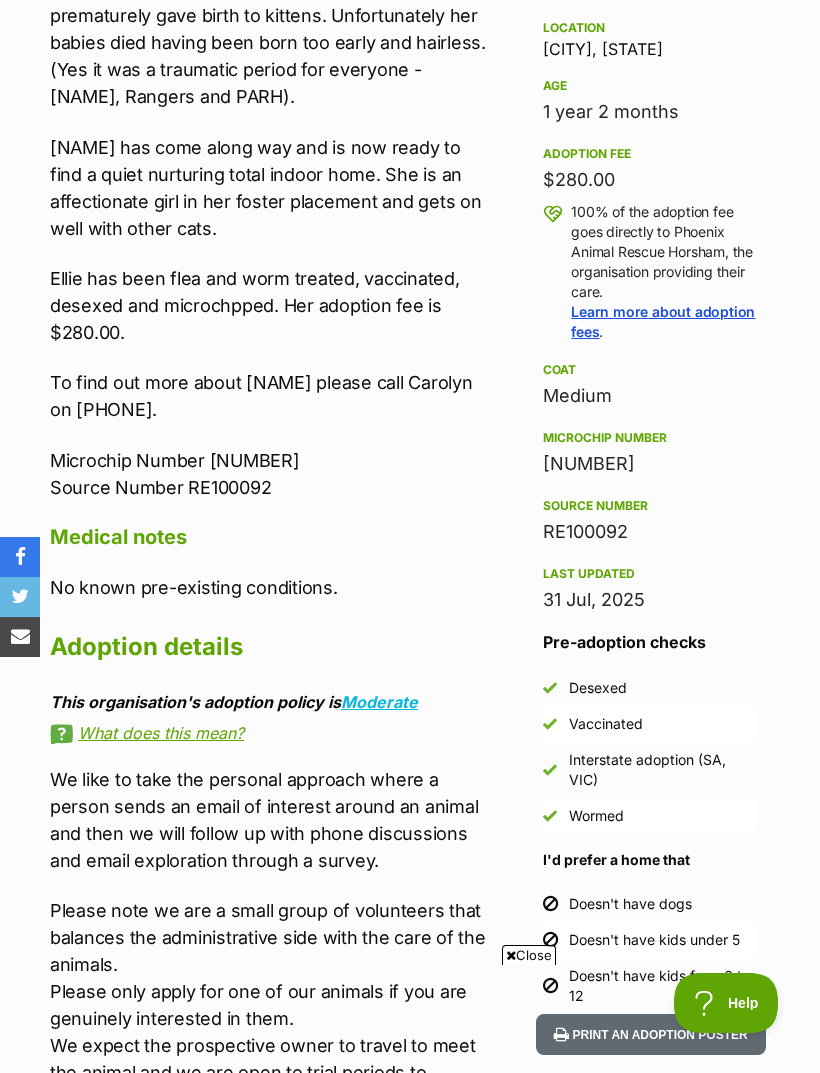 scroll, scrollTop: 1183, scrollLeft: 0, axis: vertical 